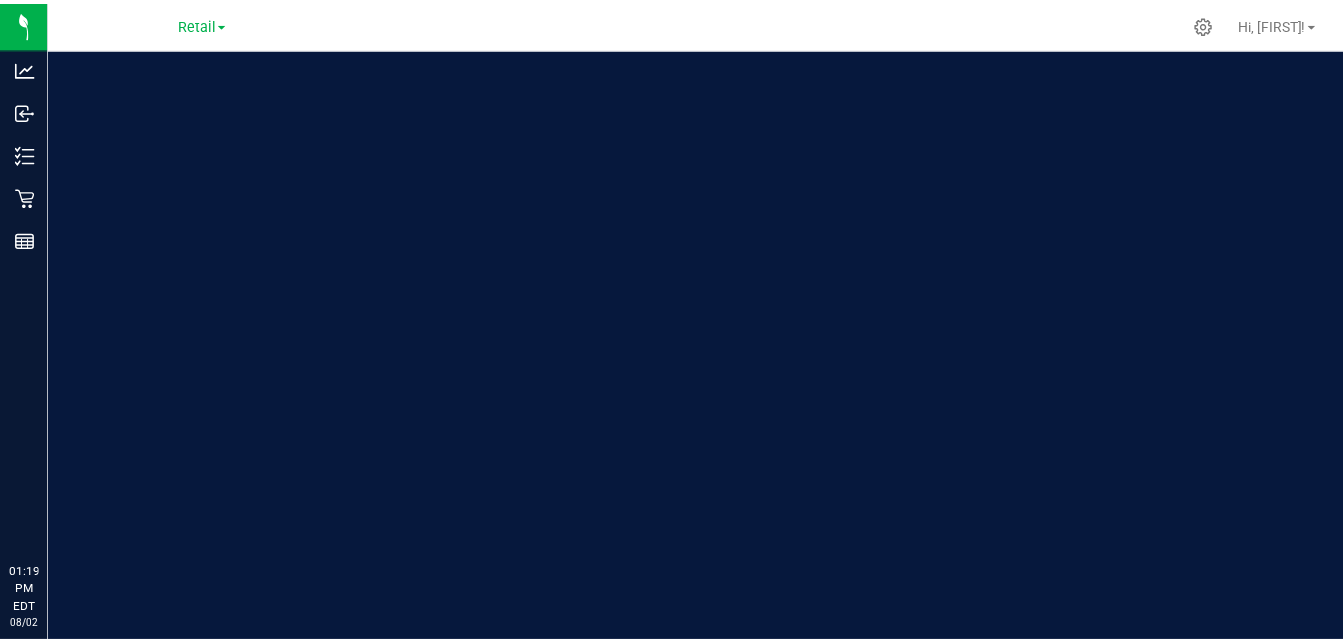 scroll, scrollTop: 0, scrollLeft: 0, axis: both 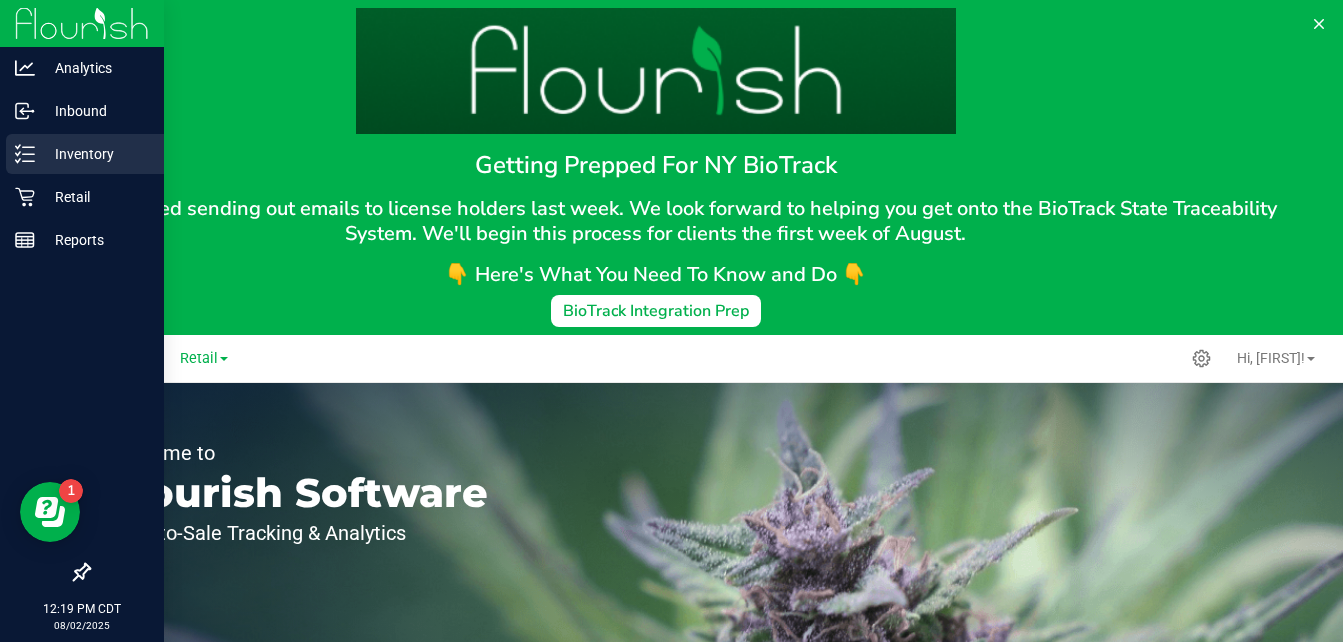 click on "Inventory" at bounding box center [95, 154] 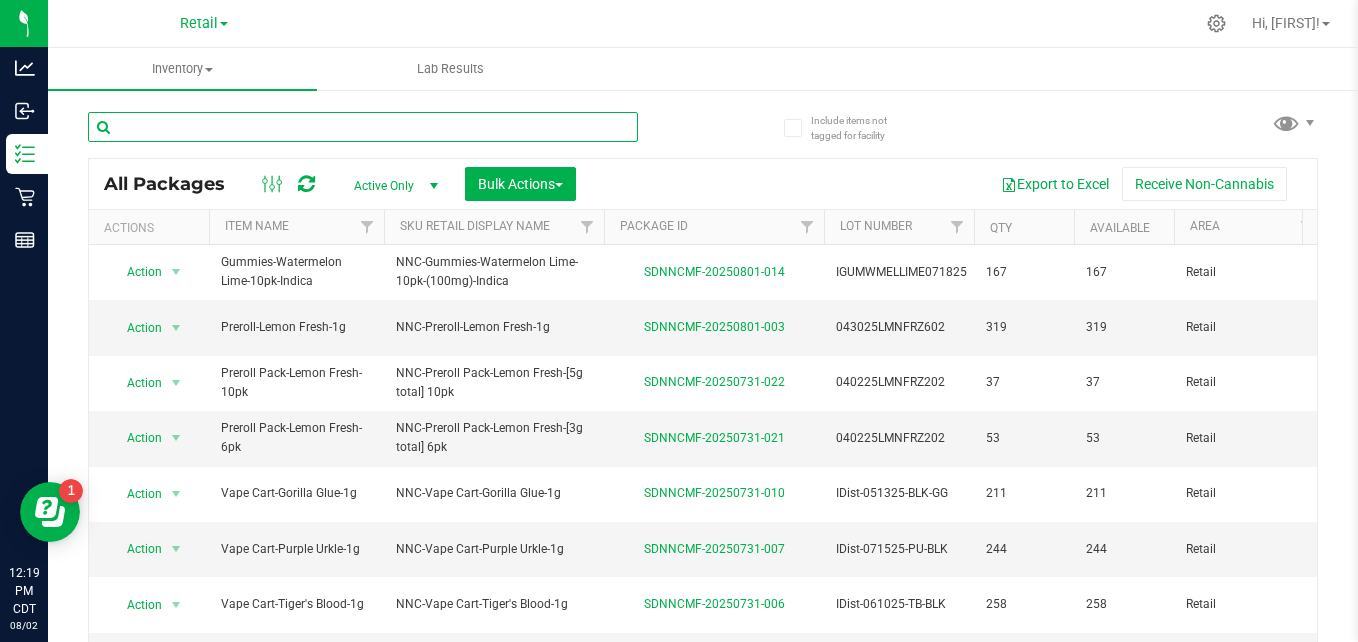 click at bounding box center [363, 127] 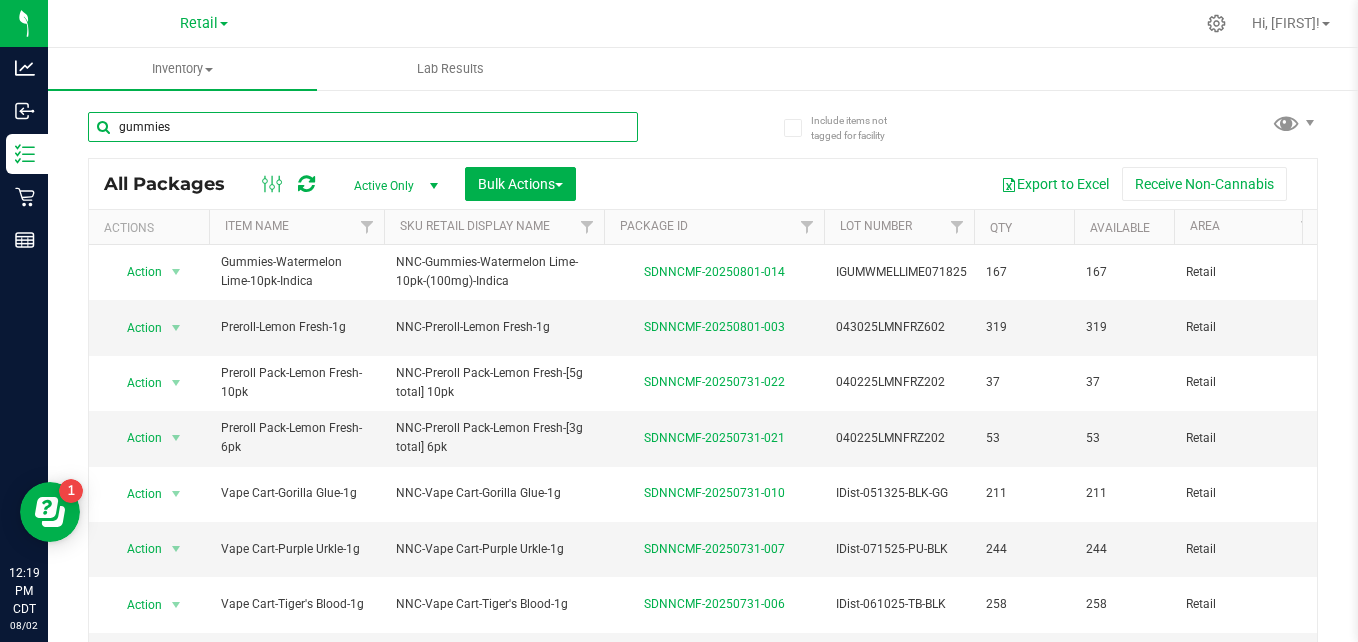 type on "gummies" 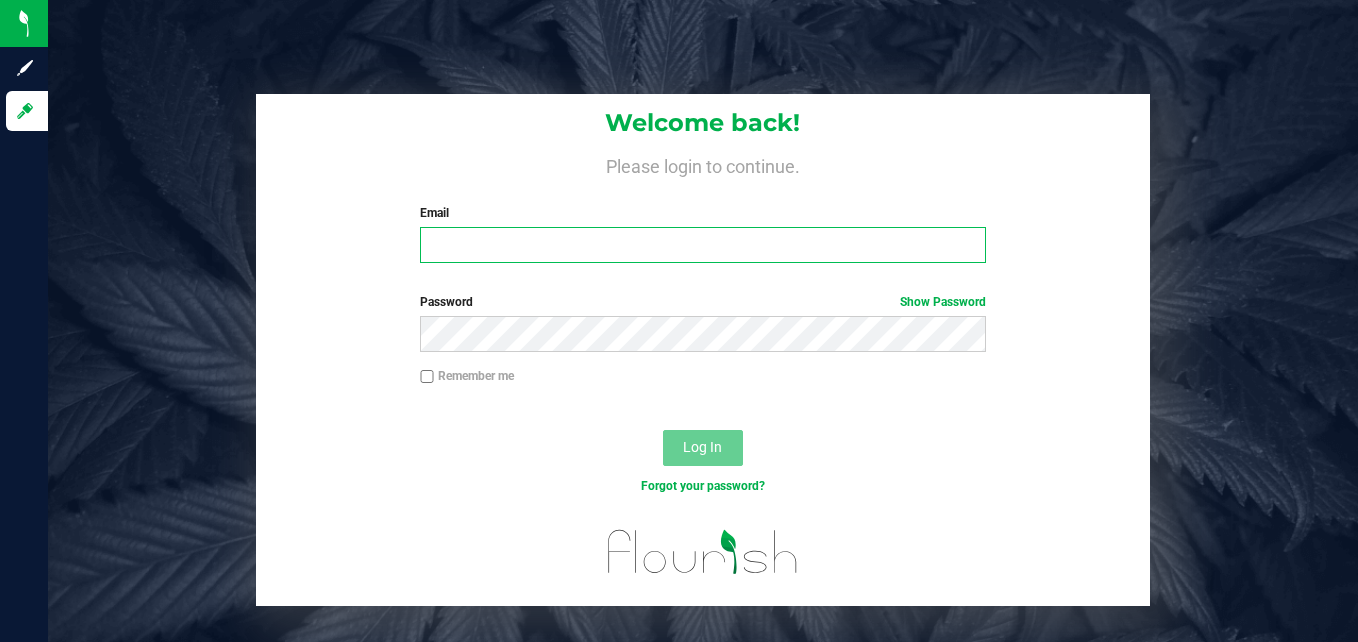click on "Email" at bounding box center [703, 245] 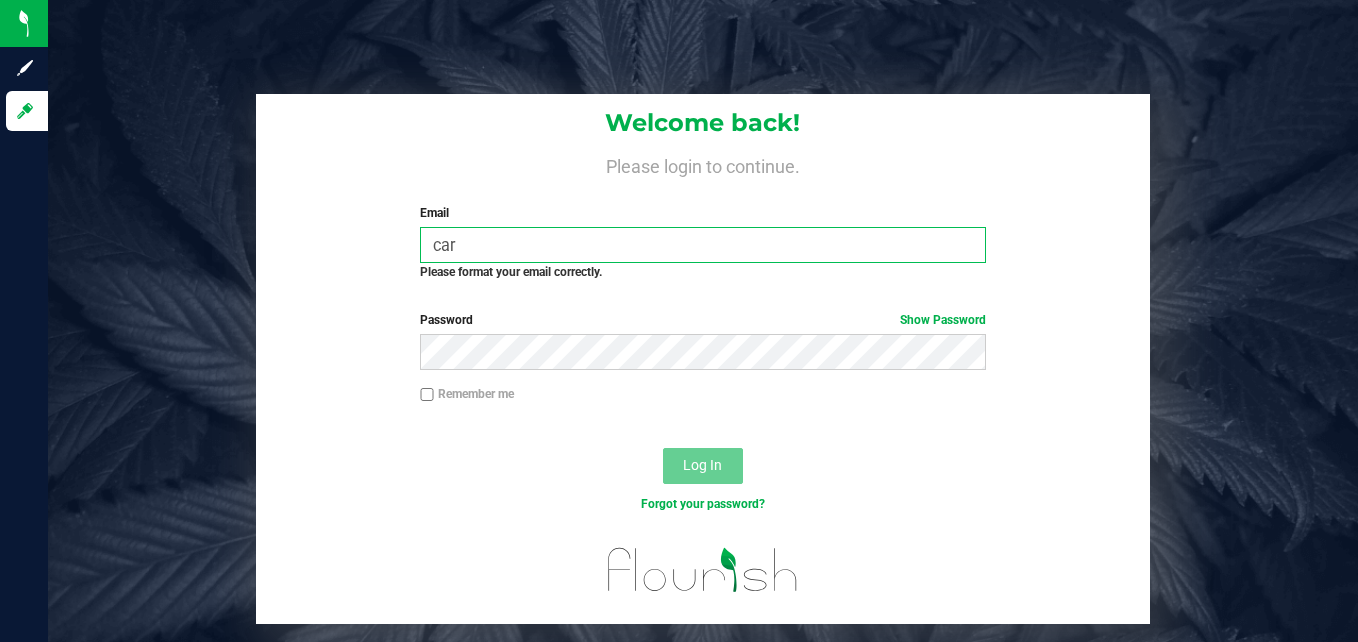 type on "carlee.albers@example.com" 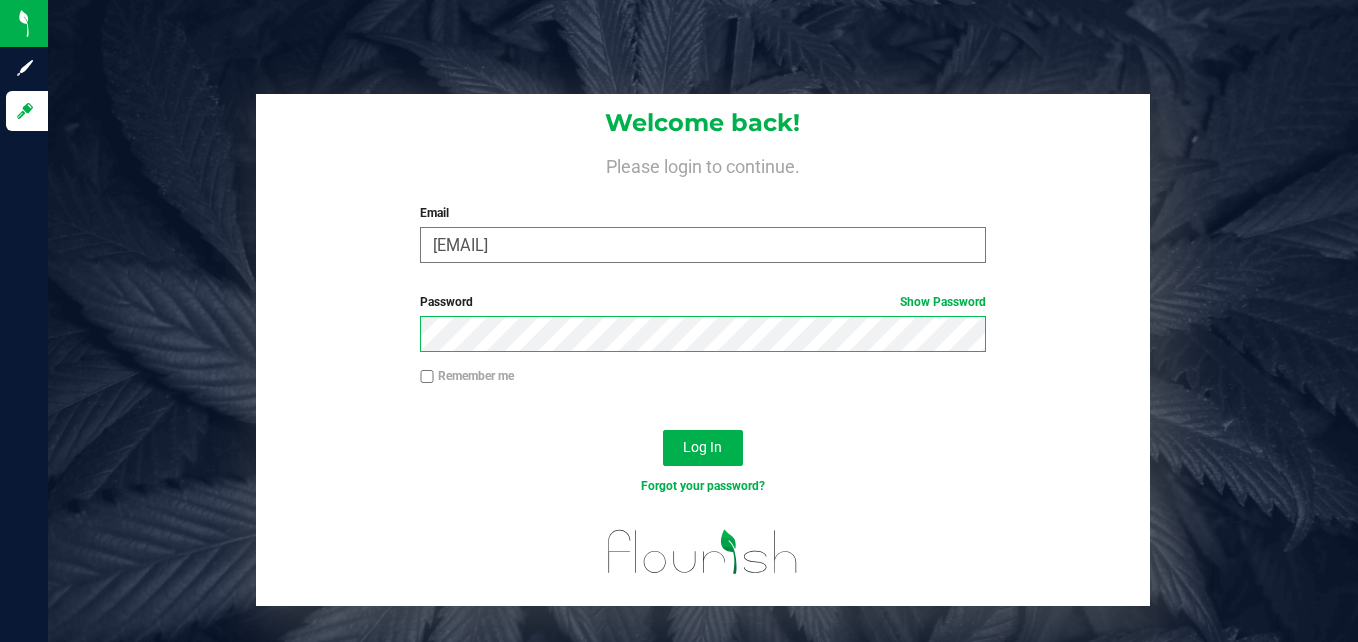 click on "Log In" at bounding box center [703, 448] 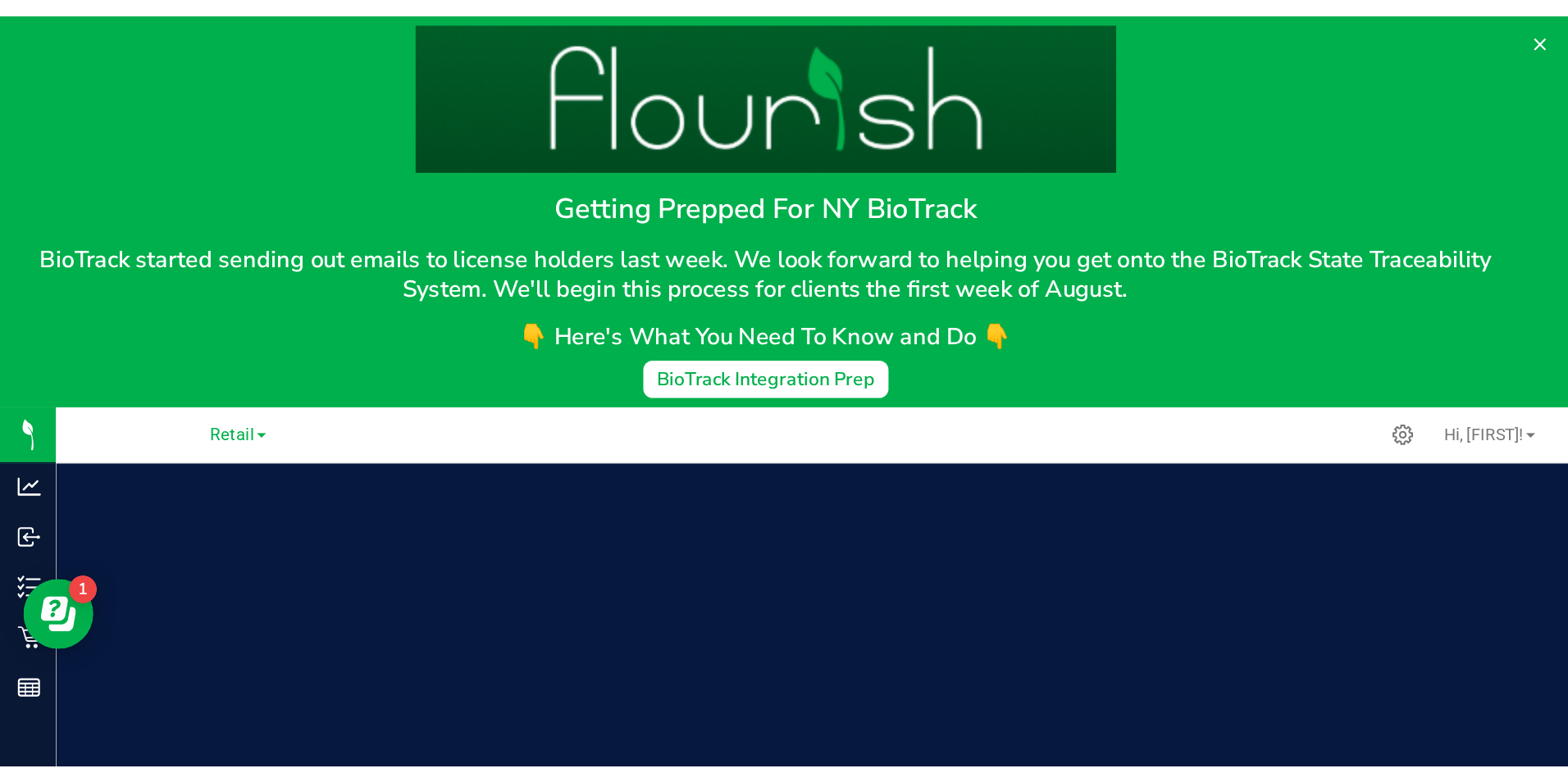scroll, scrollTop: 0, scrollLeft: 0, axis: both 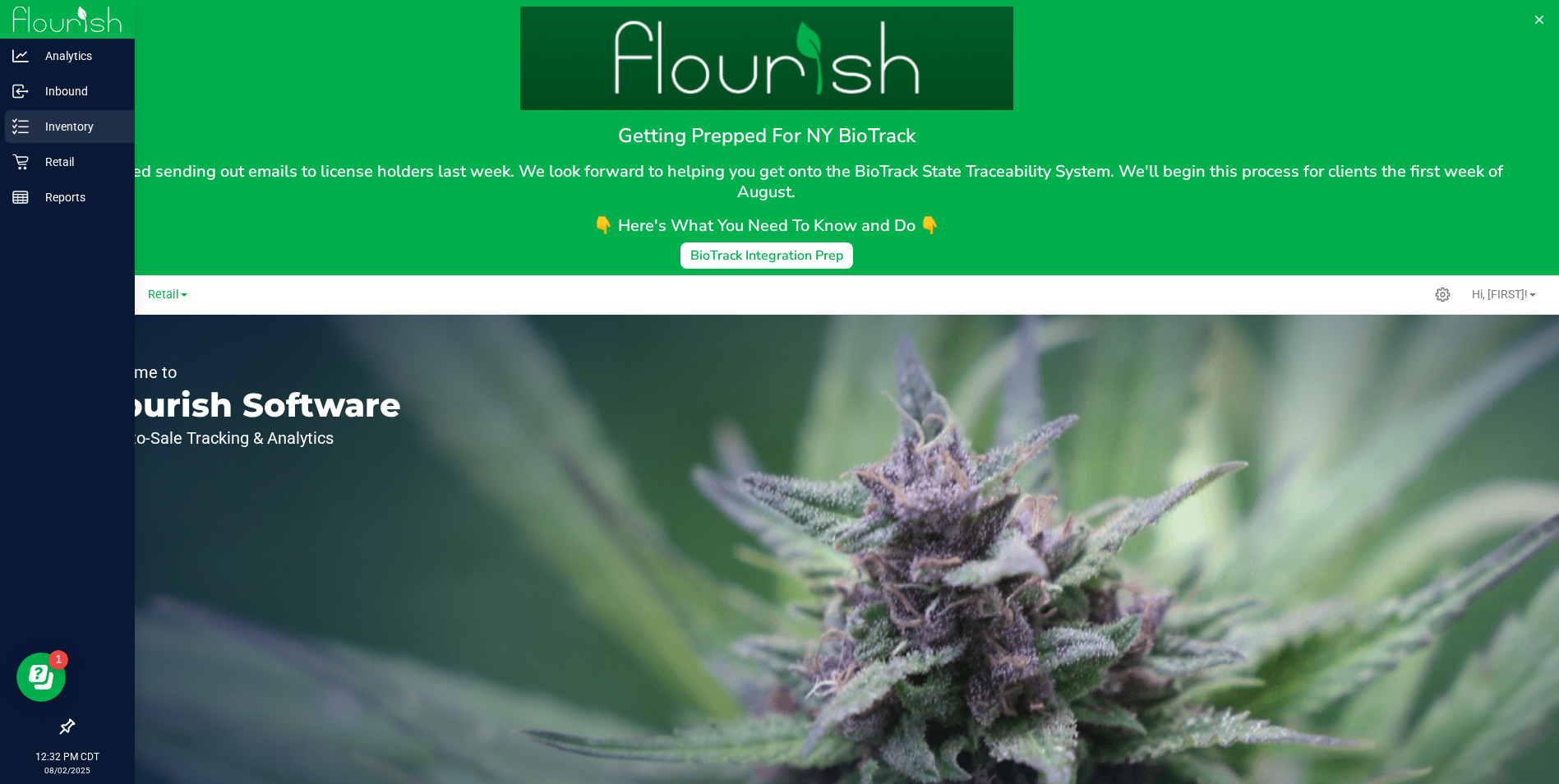 click 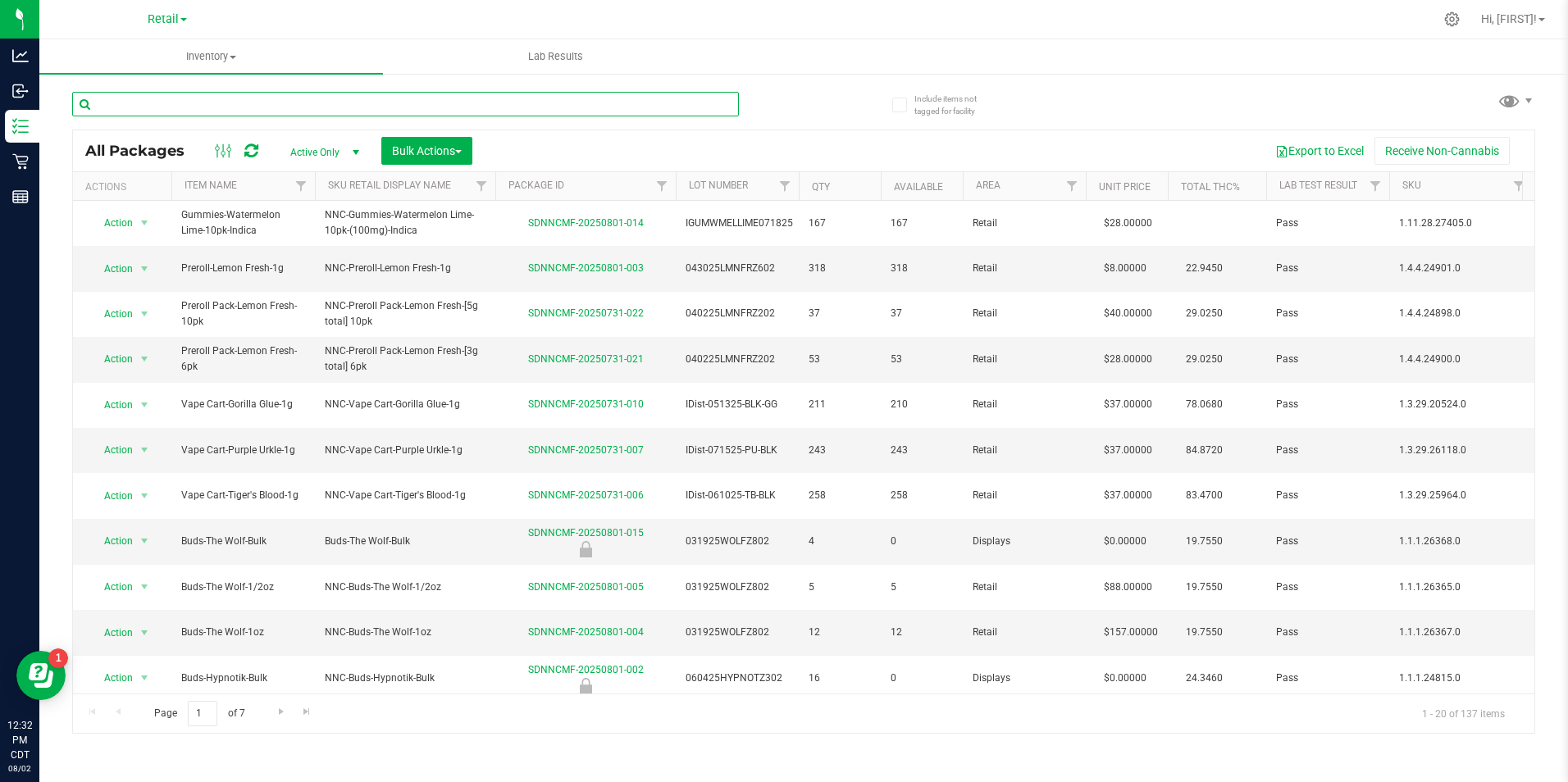 click at bounding box center (405, 104) 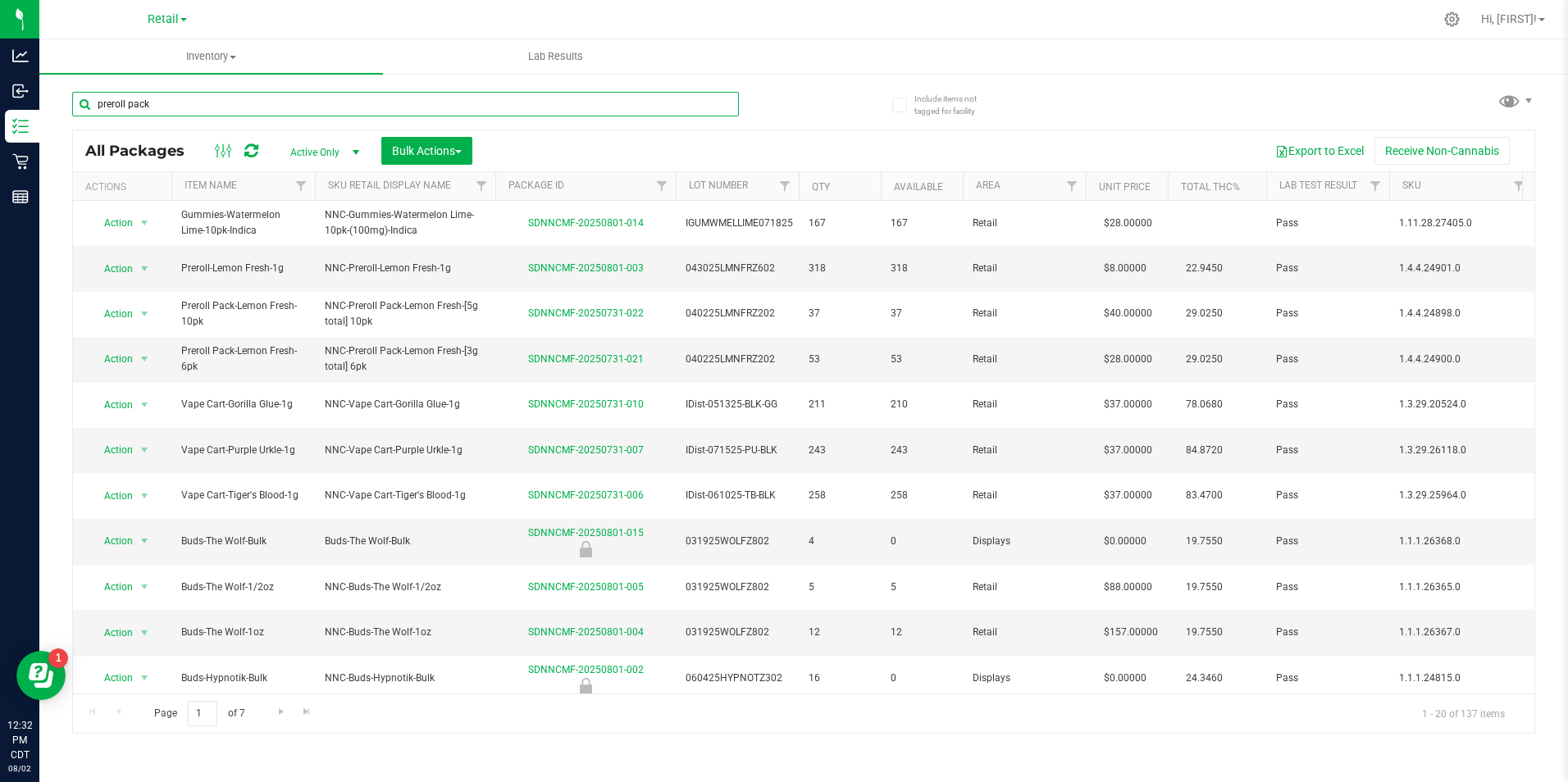 type on "preroll pack" 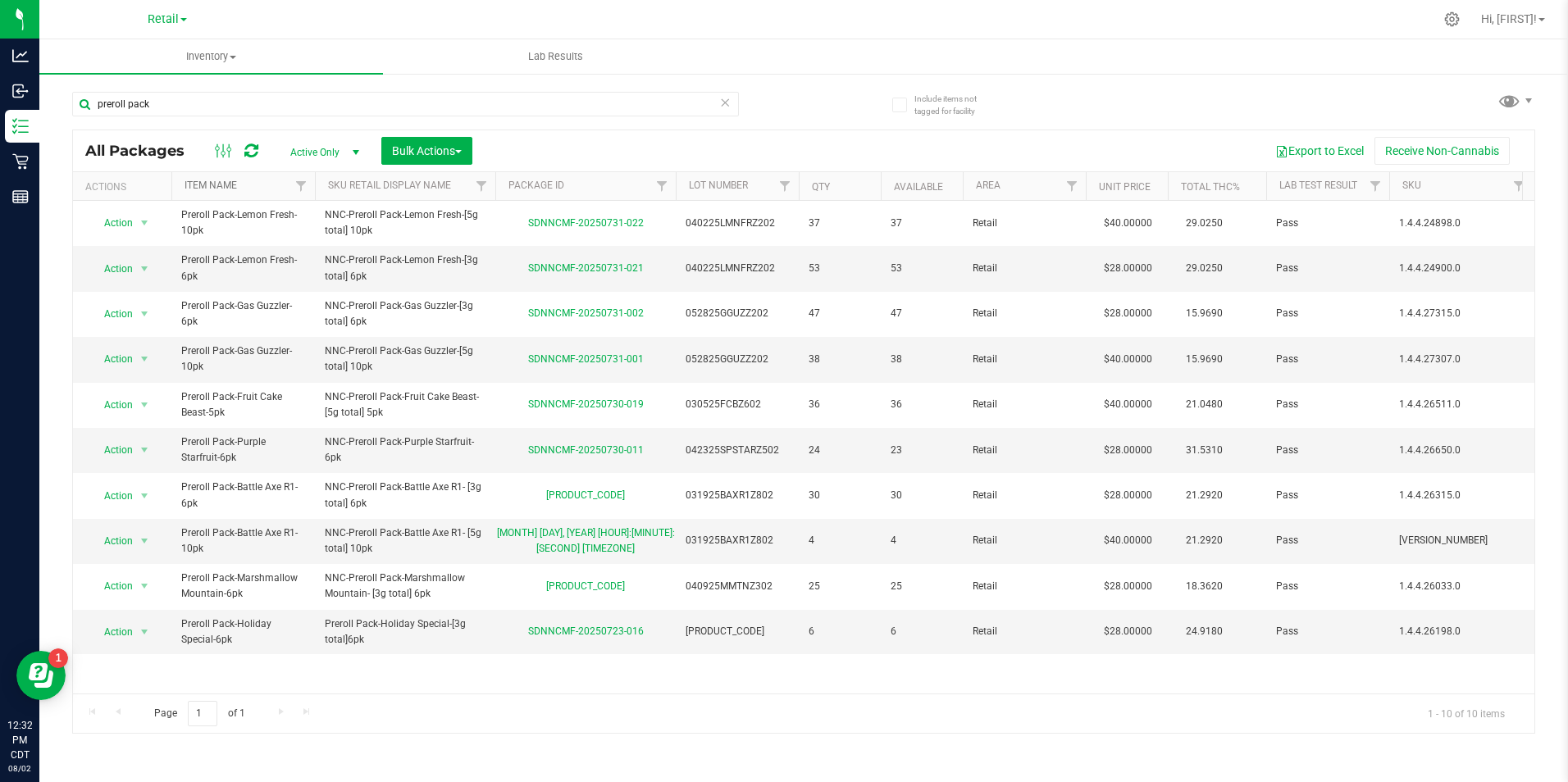 click on "Item Name" at bounding box center (211, 185) 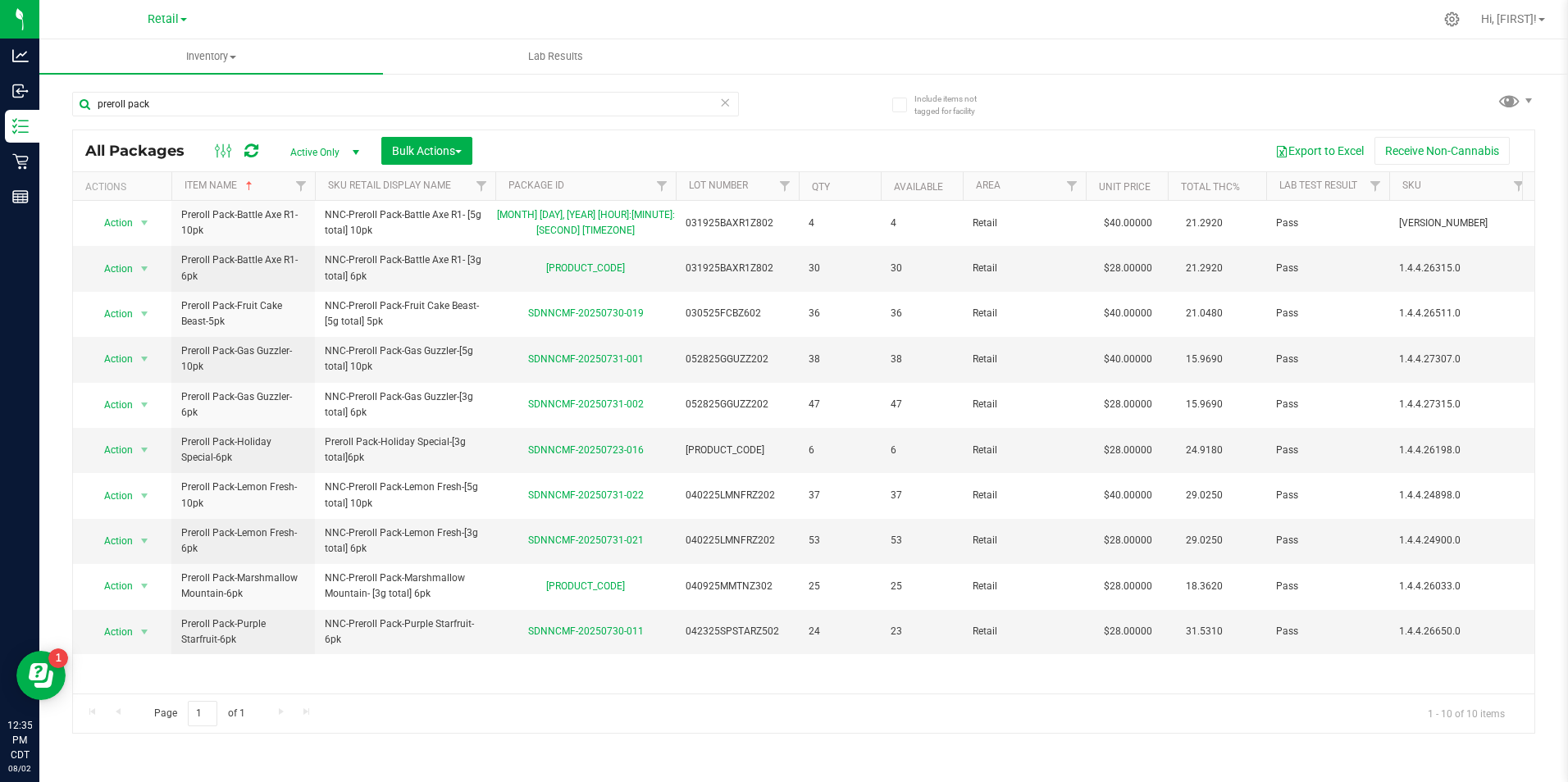 click at bounding box center (726, 102) 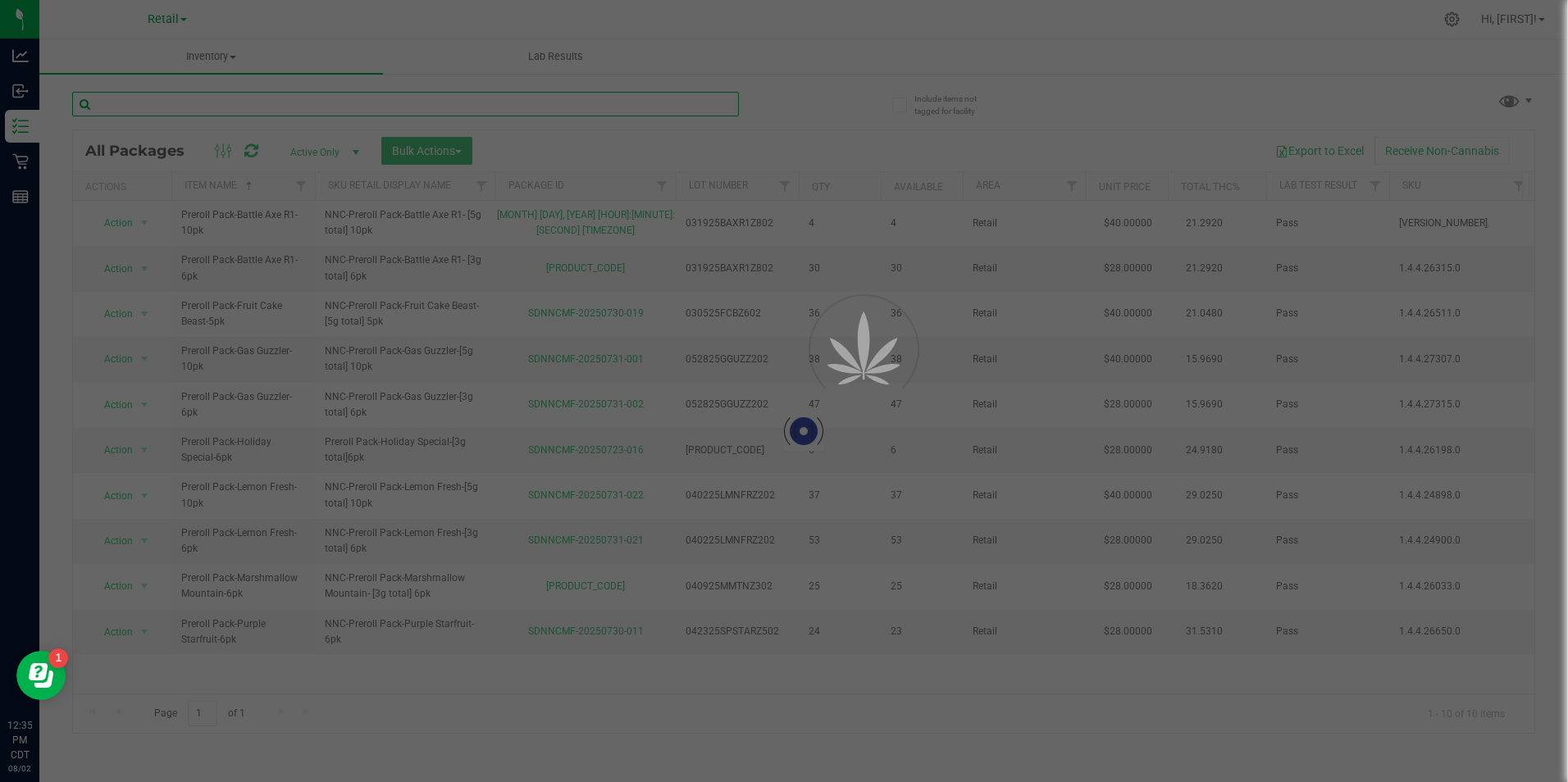 click at bounding box center [405, 104] 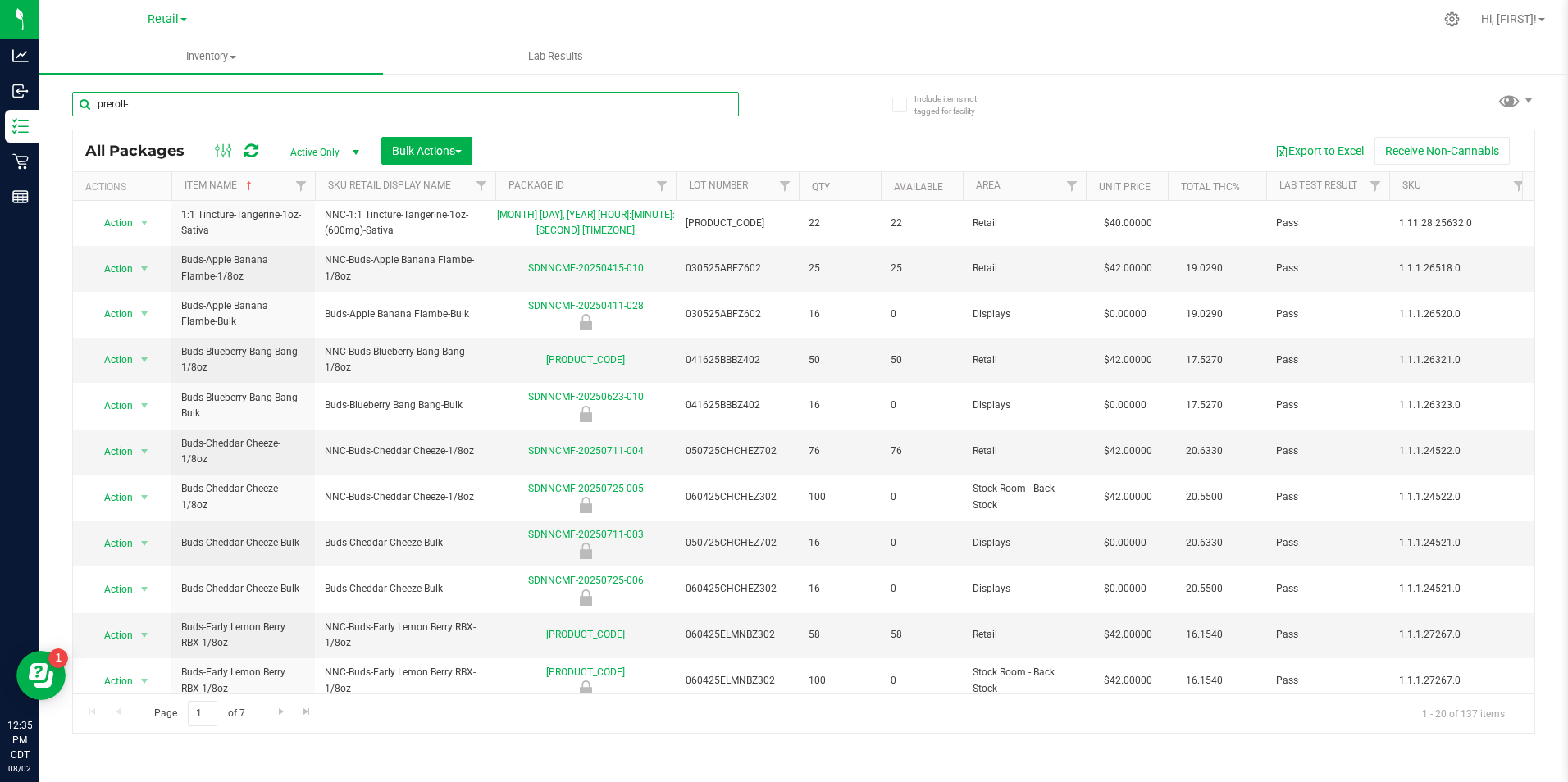 type on "preroll-" 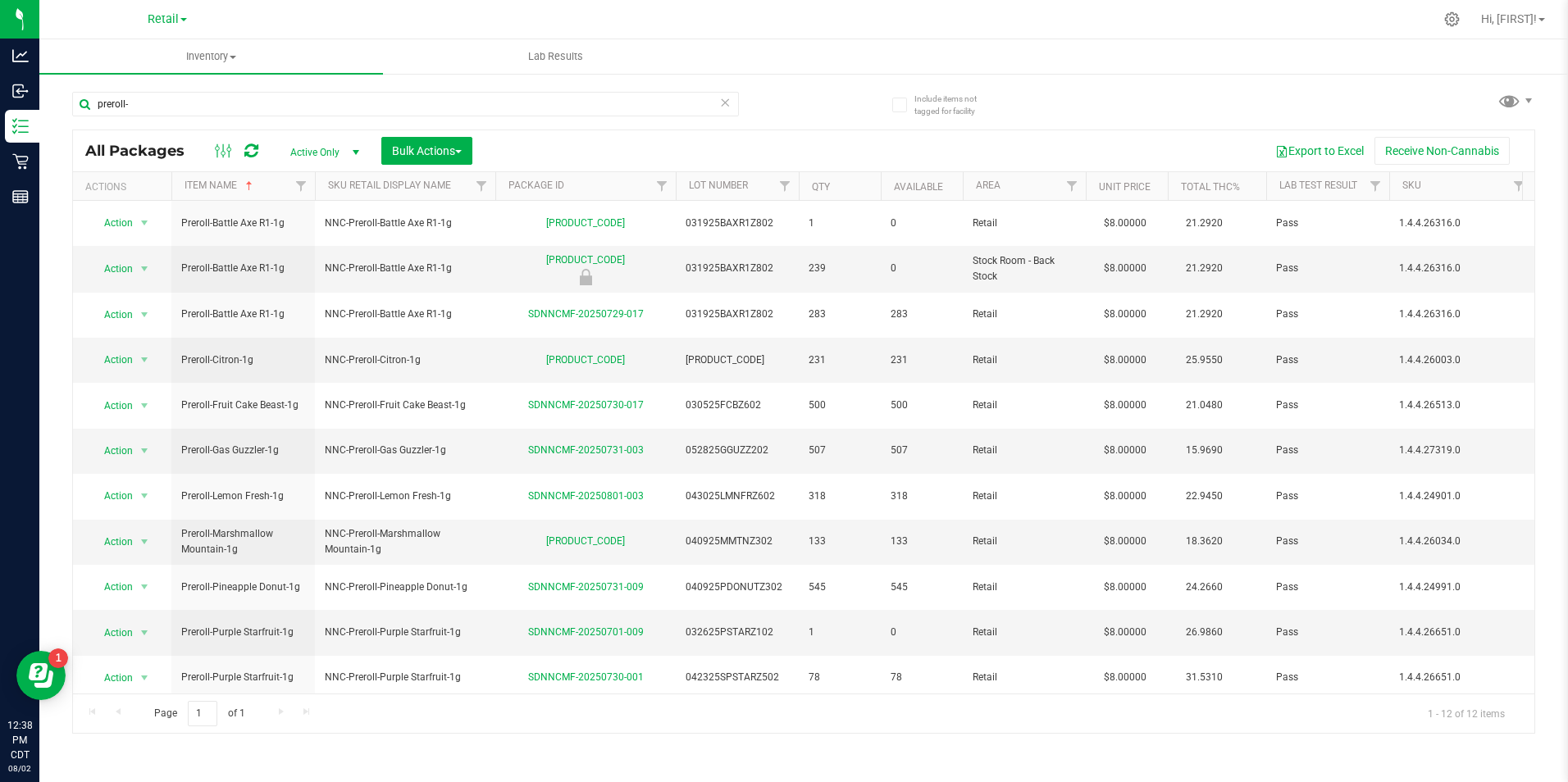 click at bounding box center (726, 102) 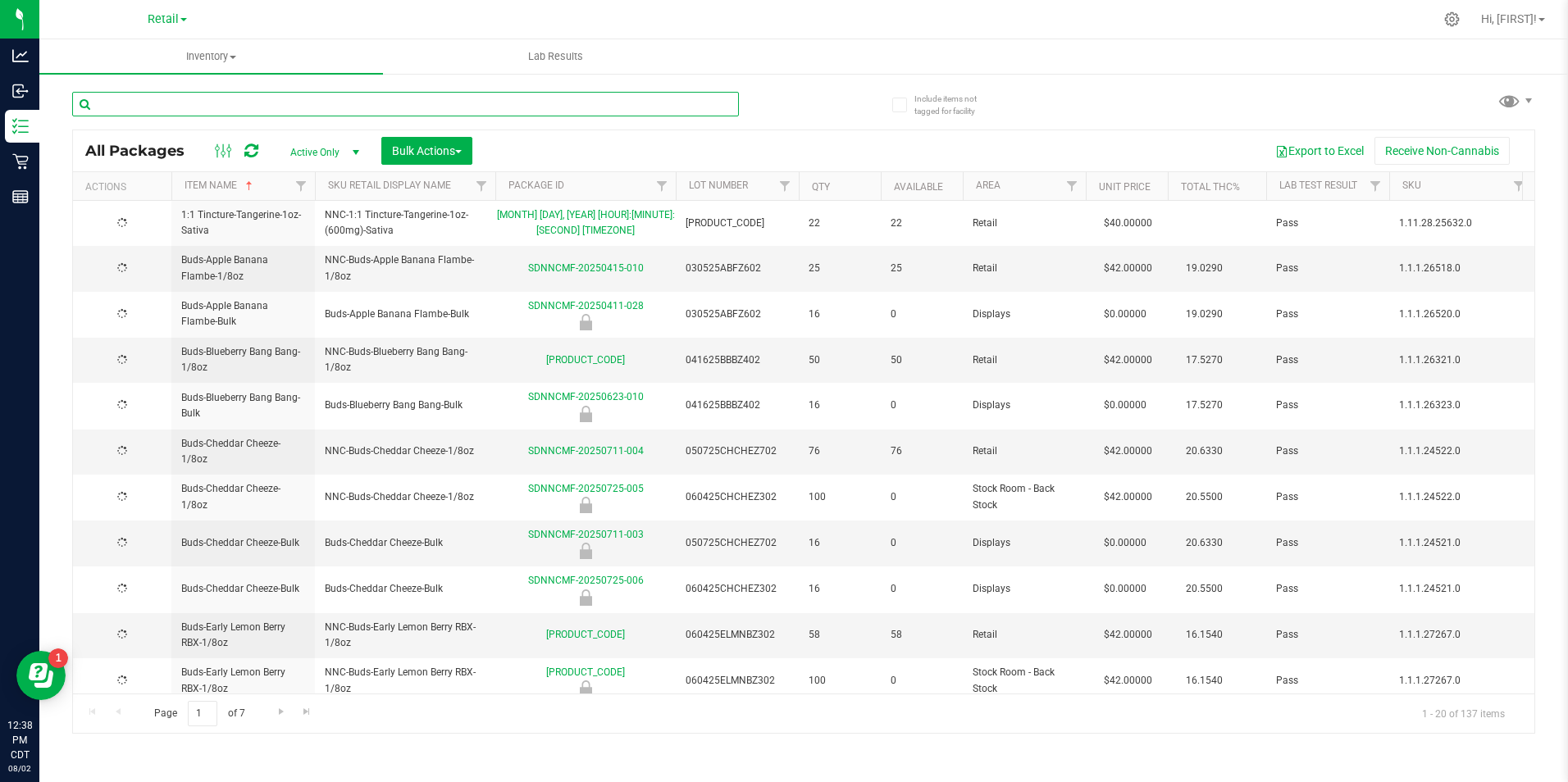 click at bounding box center (405, 104) 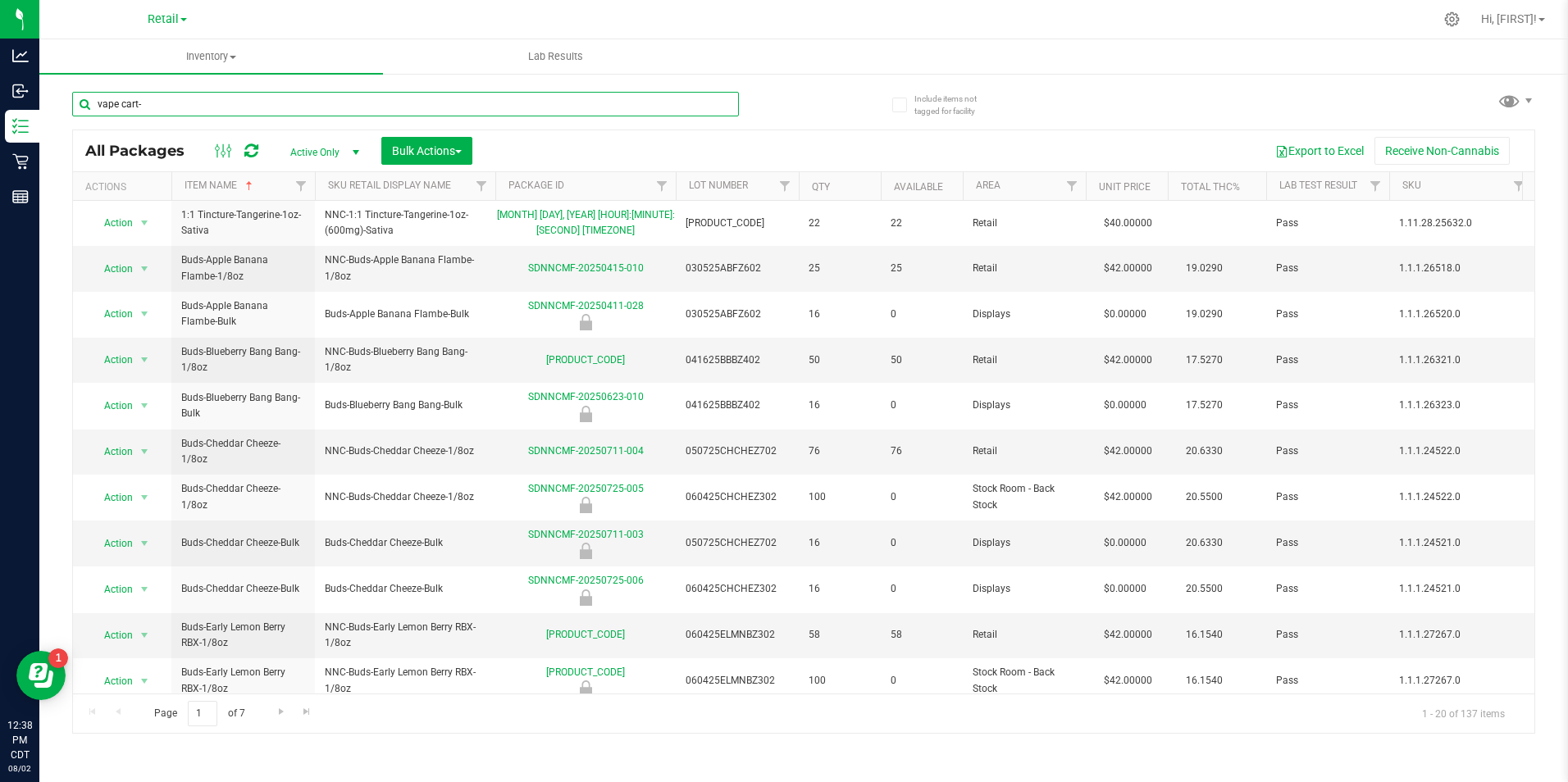 type on "vape cart-" 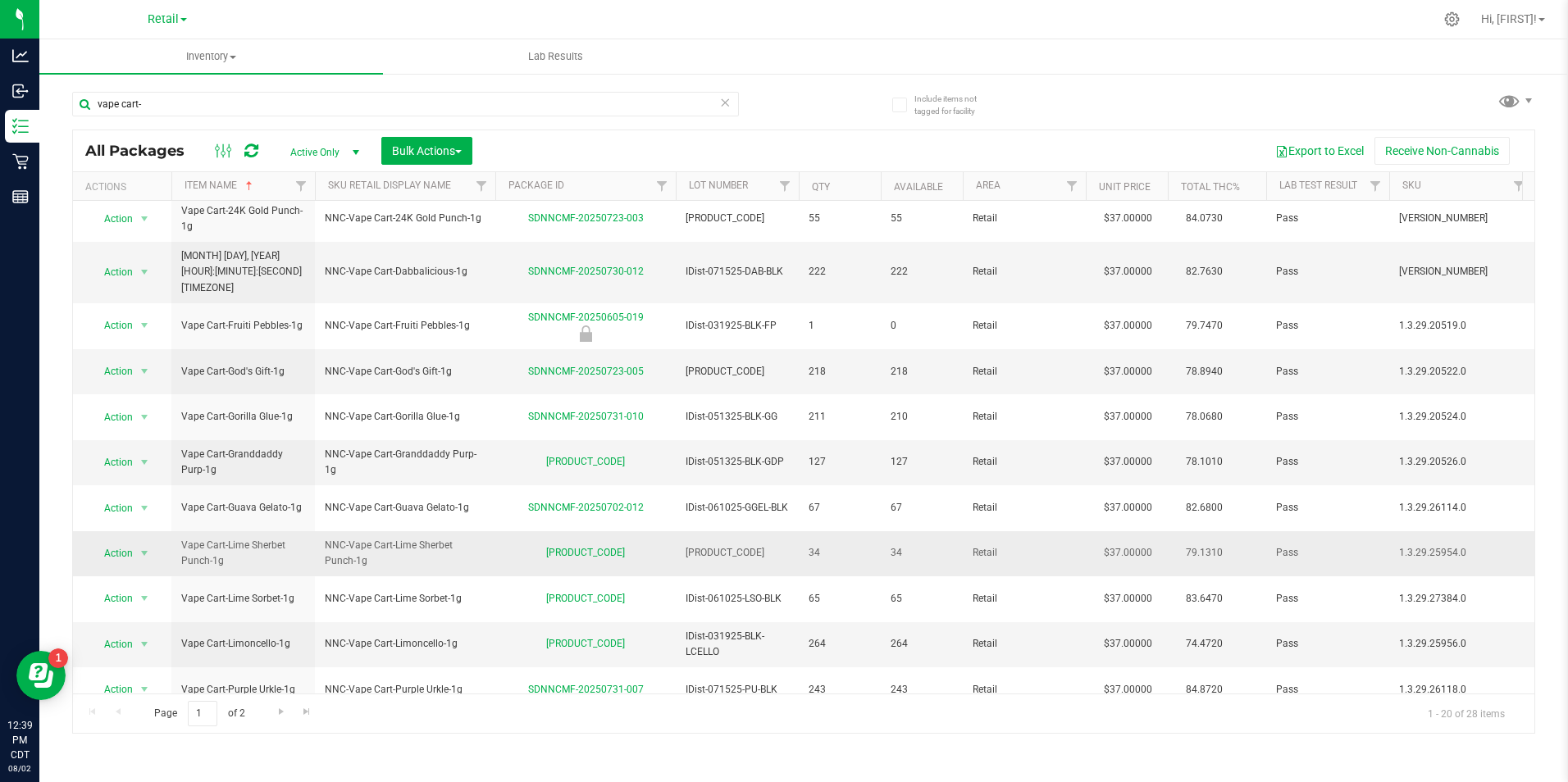 scroll, scrollTop: 369, scrollLeft: 0, axis: vertical 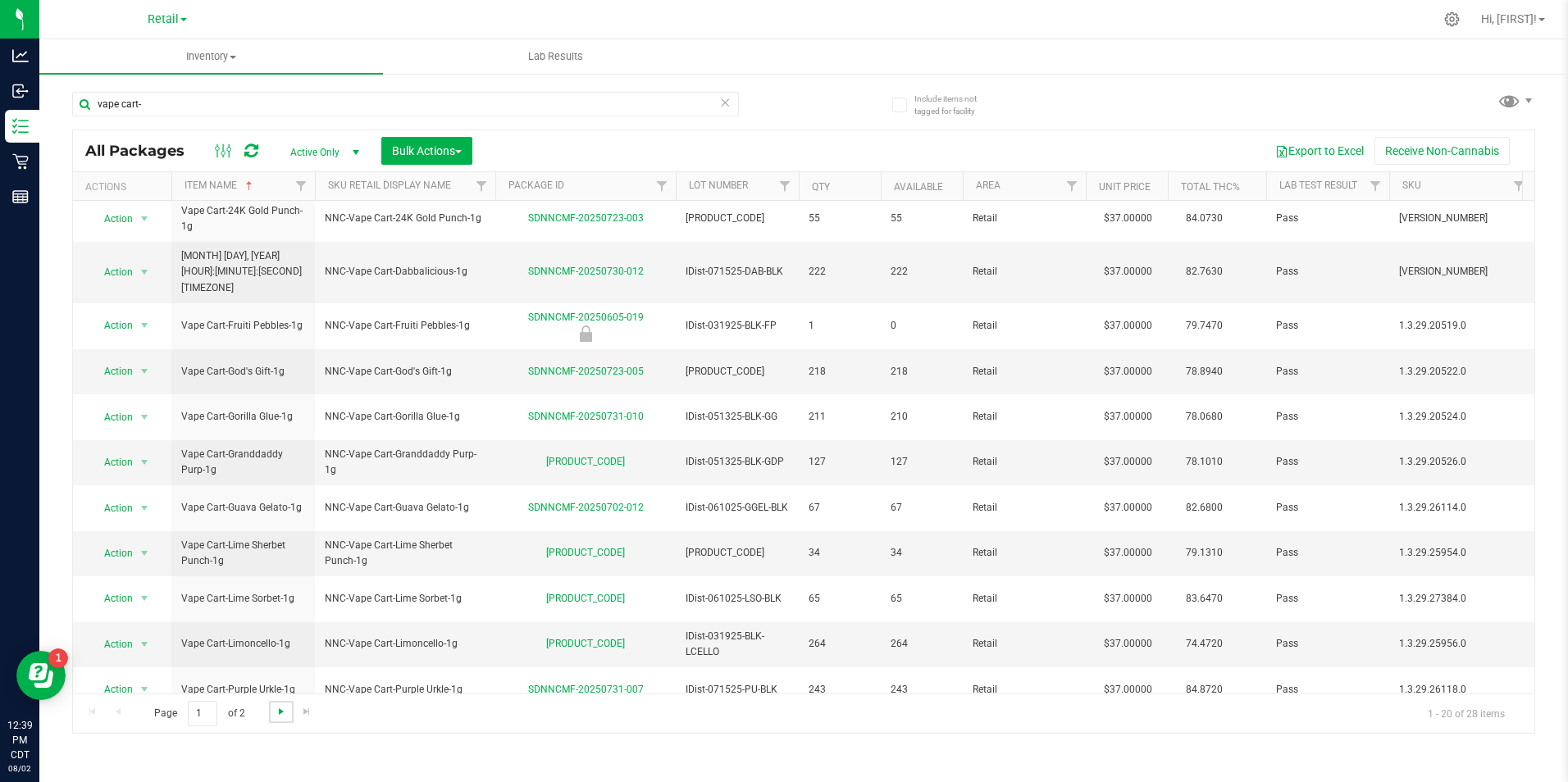 click at bounding box center (281, 712) 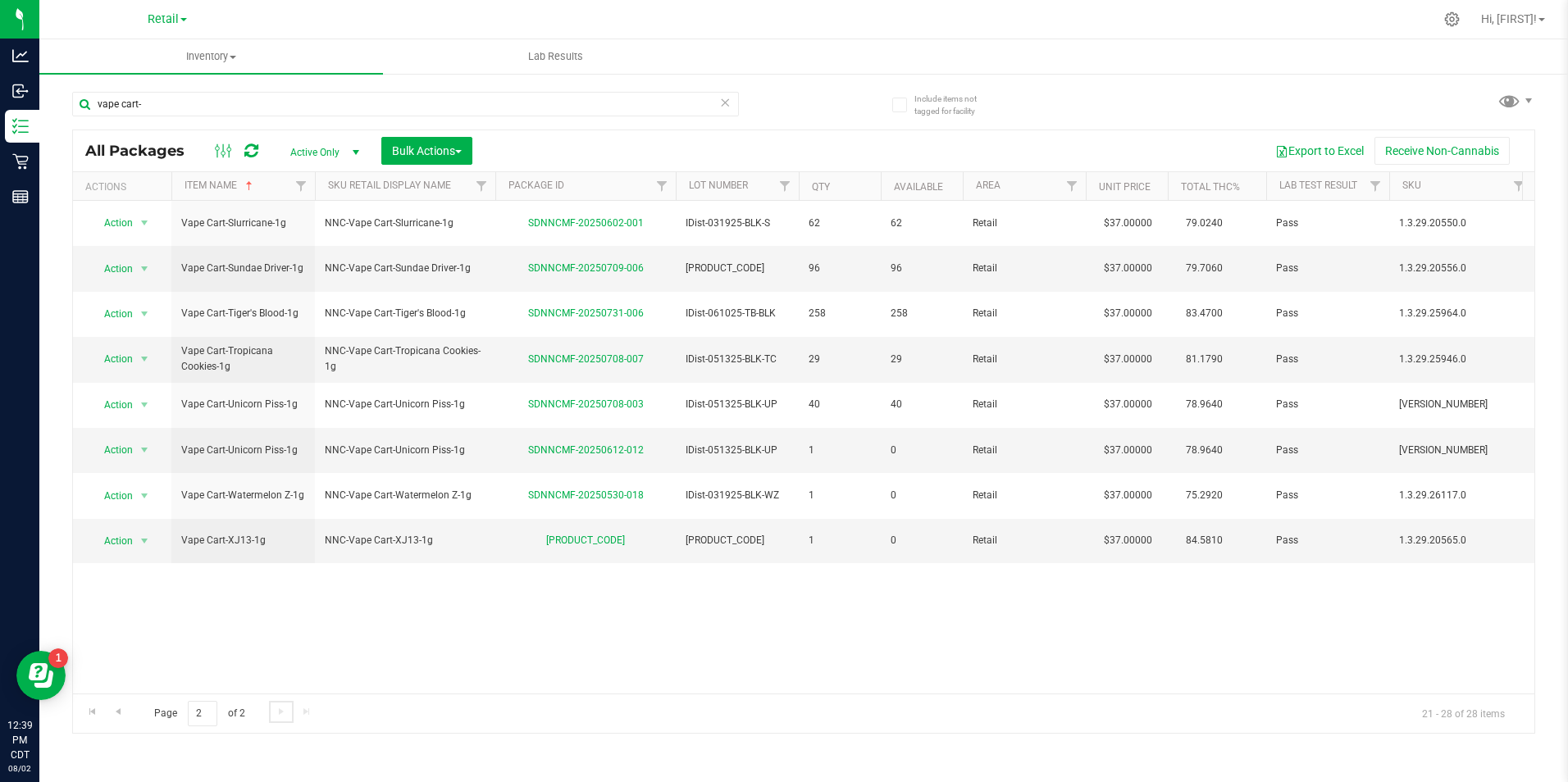 scroll, scrollTop: 0, scrollLeft: 0, axis: both 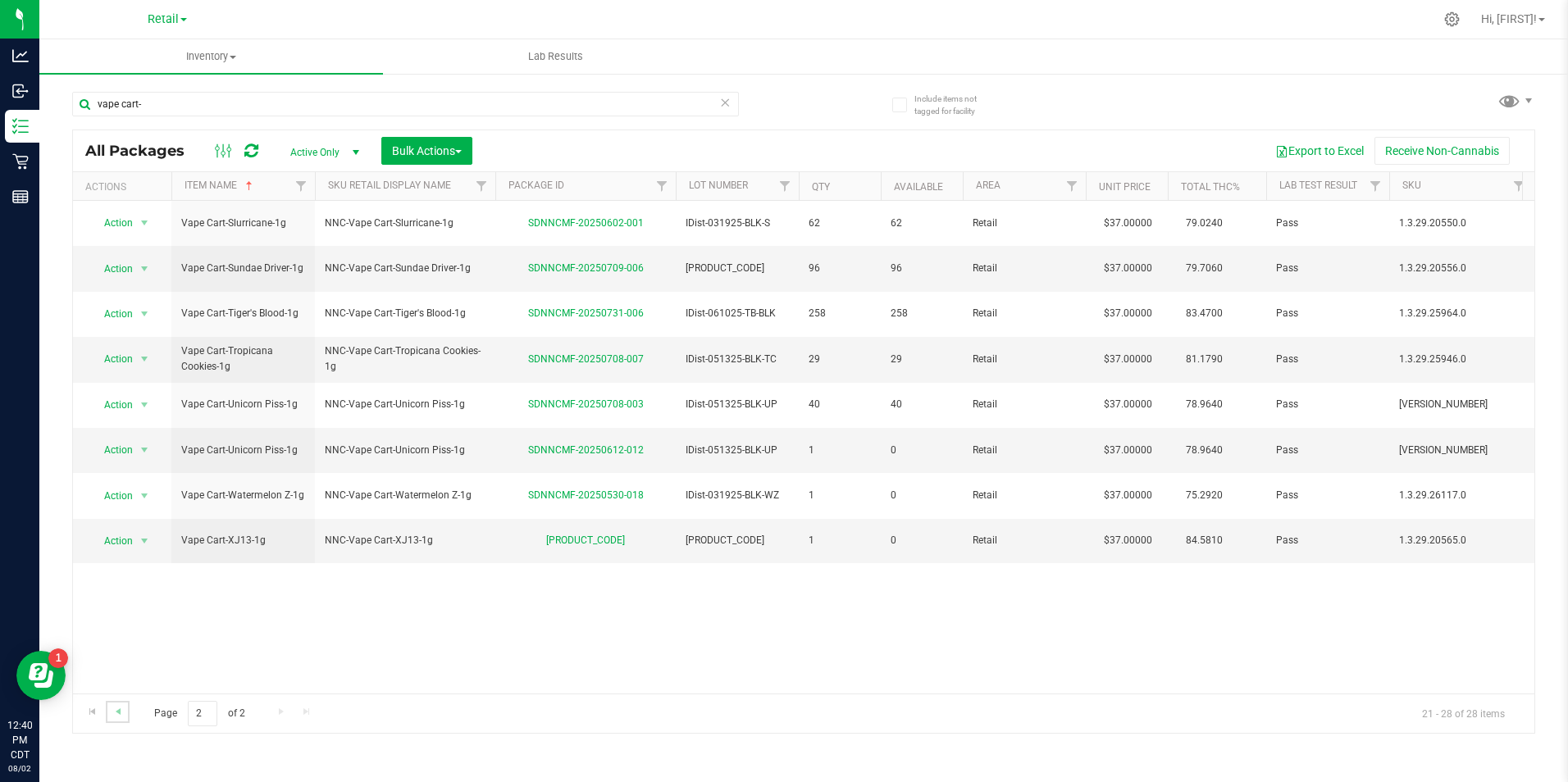 click at bounding box center [117, 712] 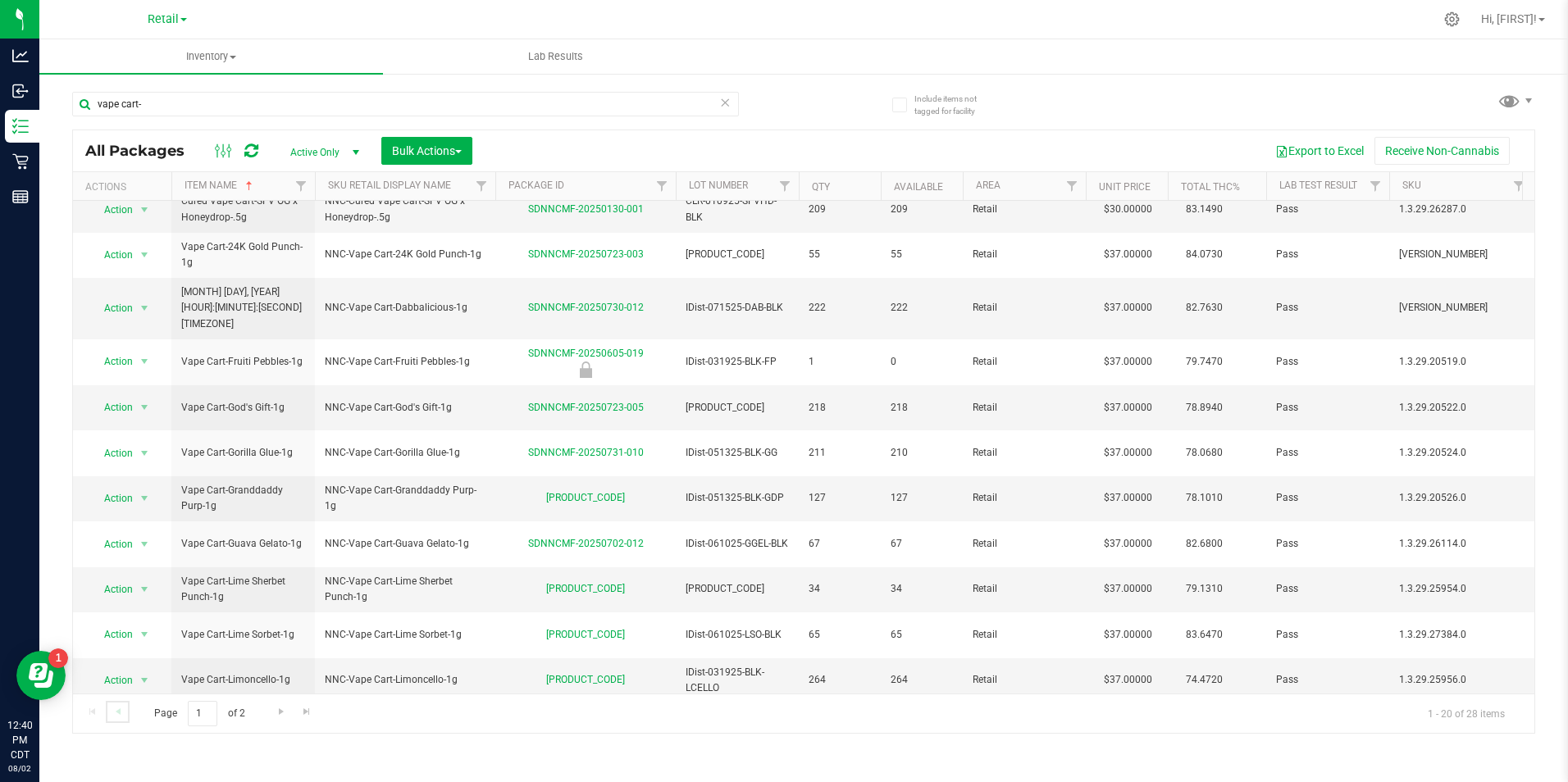 scroll, scrollTop: 369, scrollLeft: 0, axis: vertical 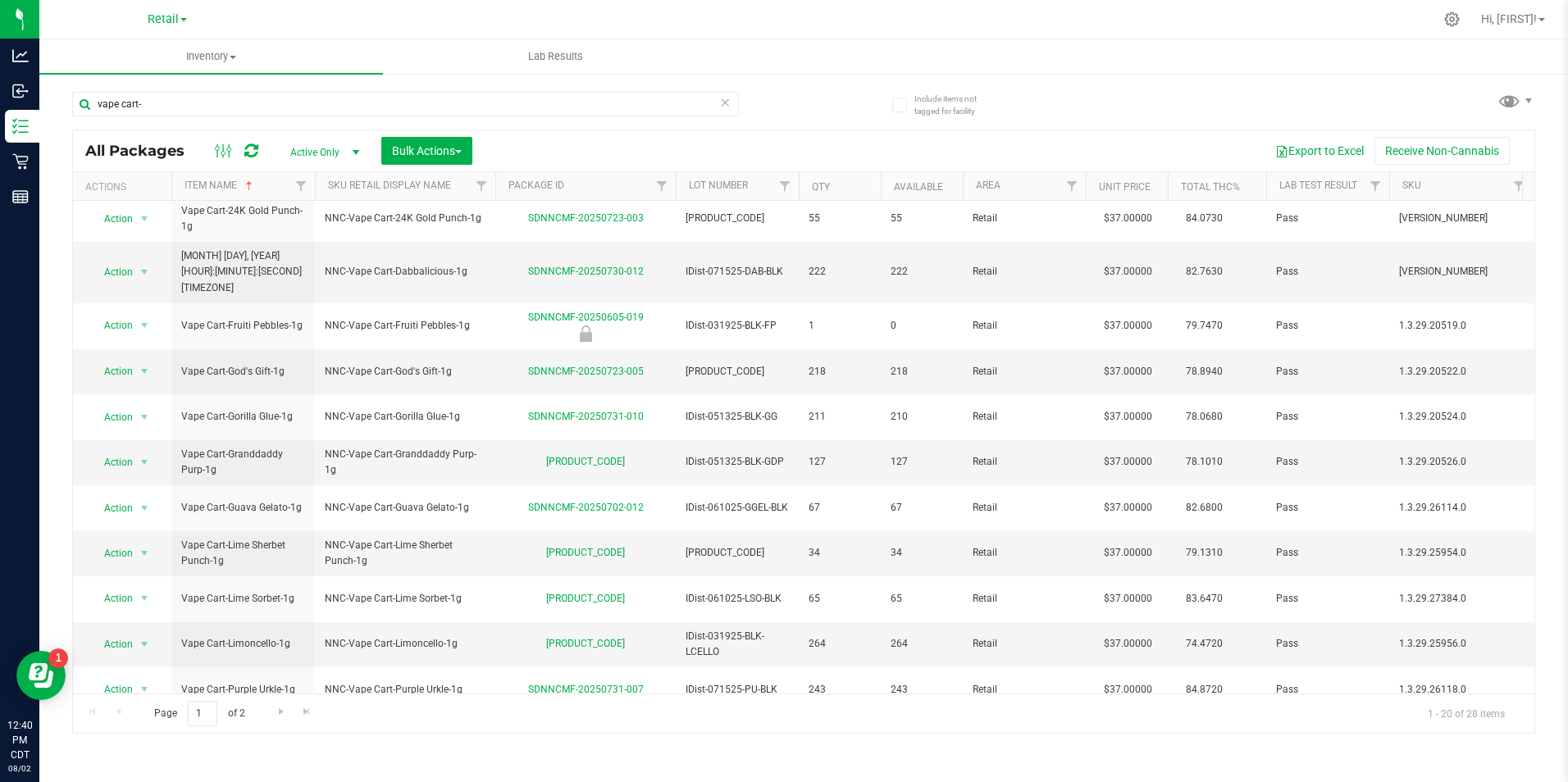 click at bounding box center (726, 102) 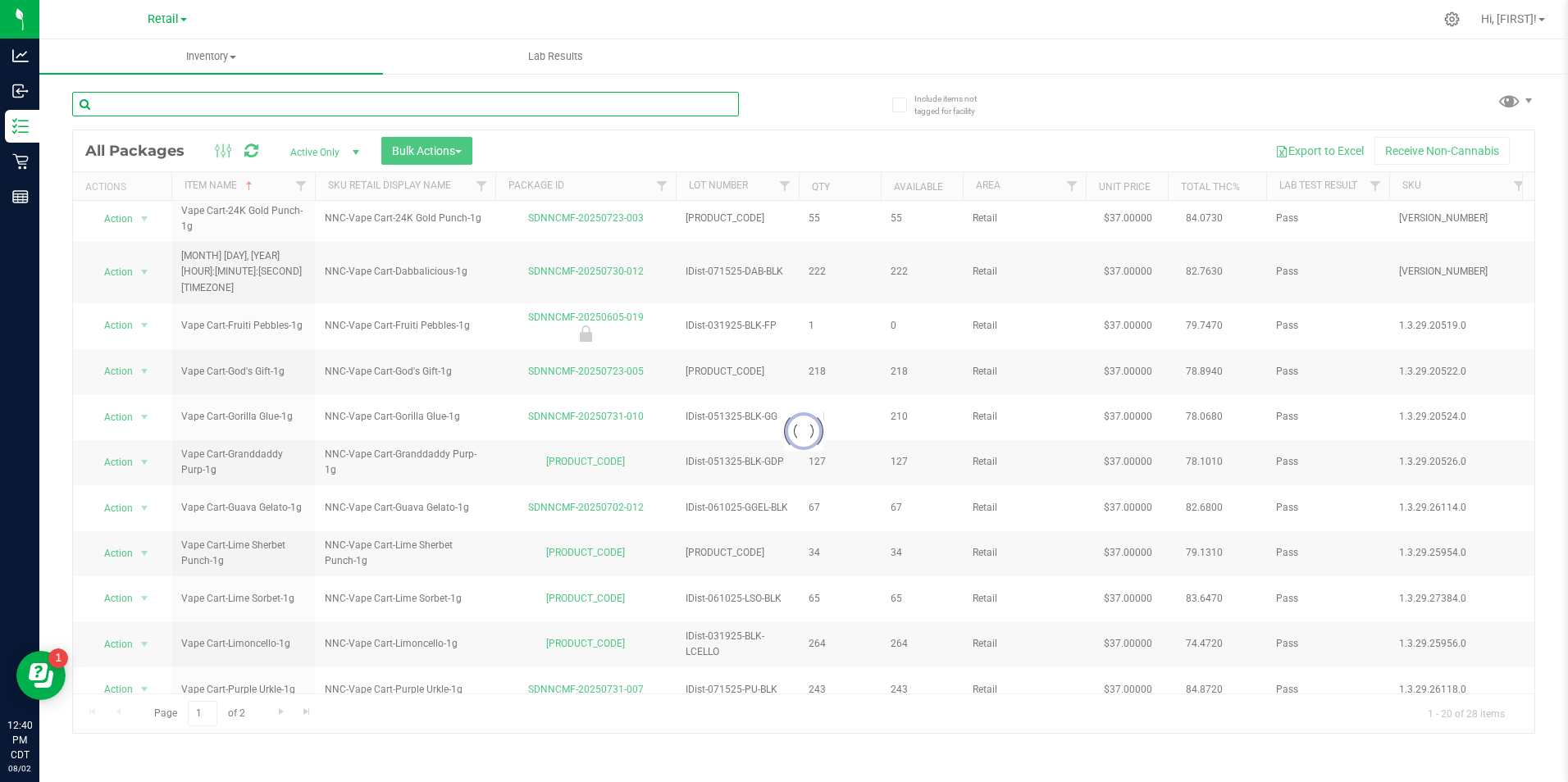 click at bounding box center [405, 104] 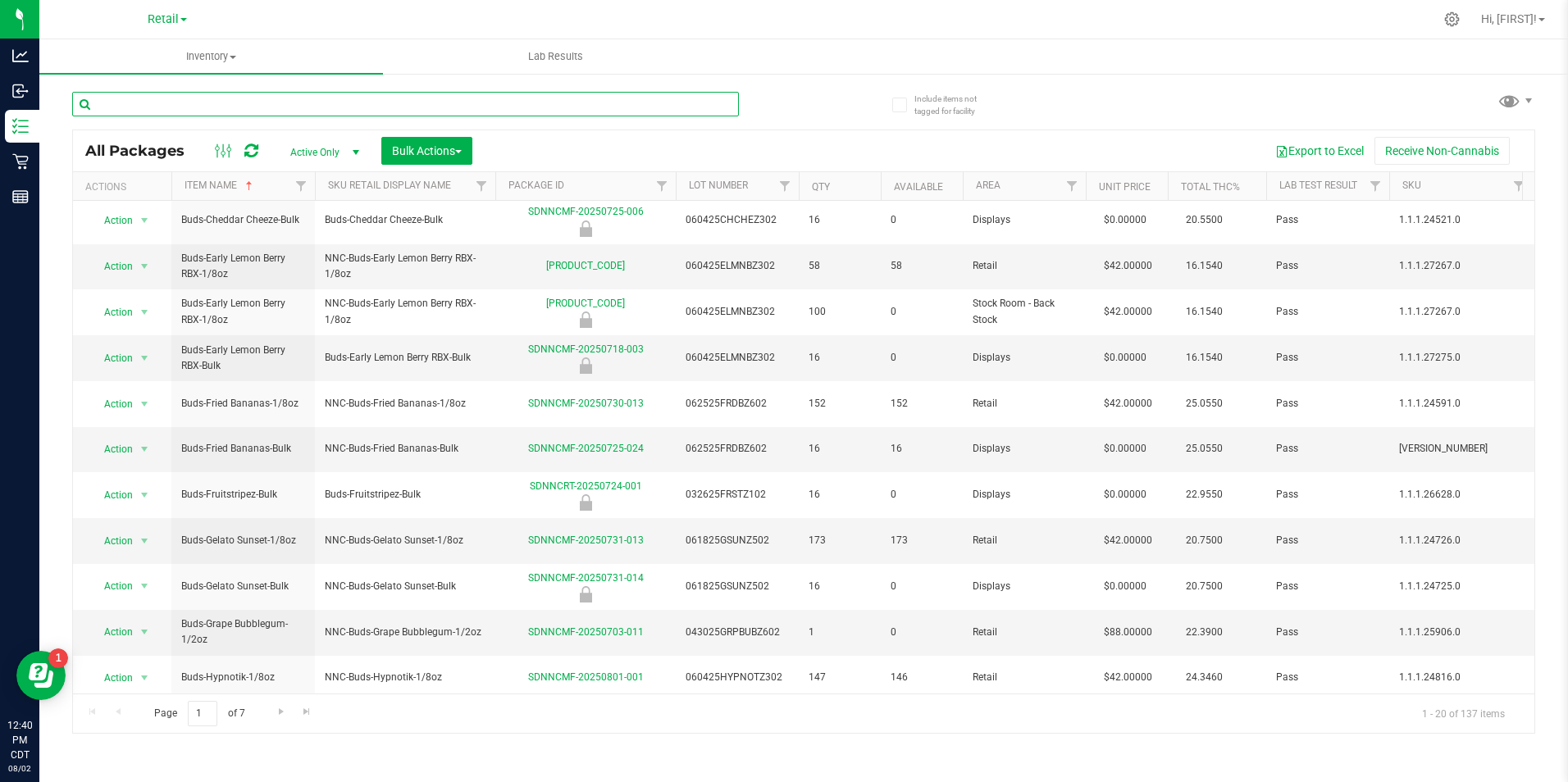 scroll, scrollTop: 0, scrollLeft: 0, axis: both 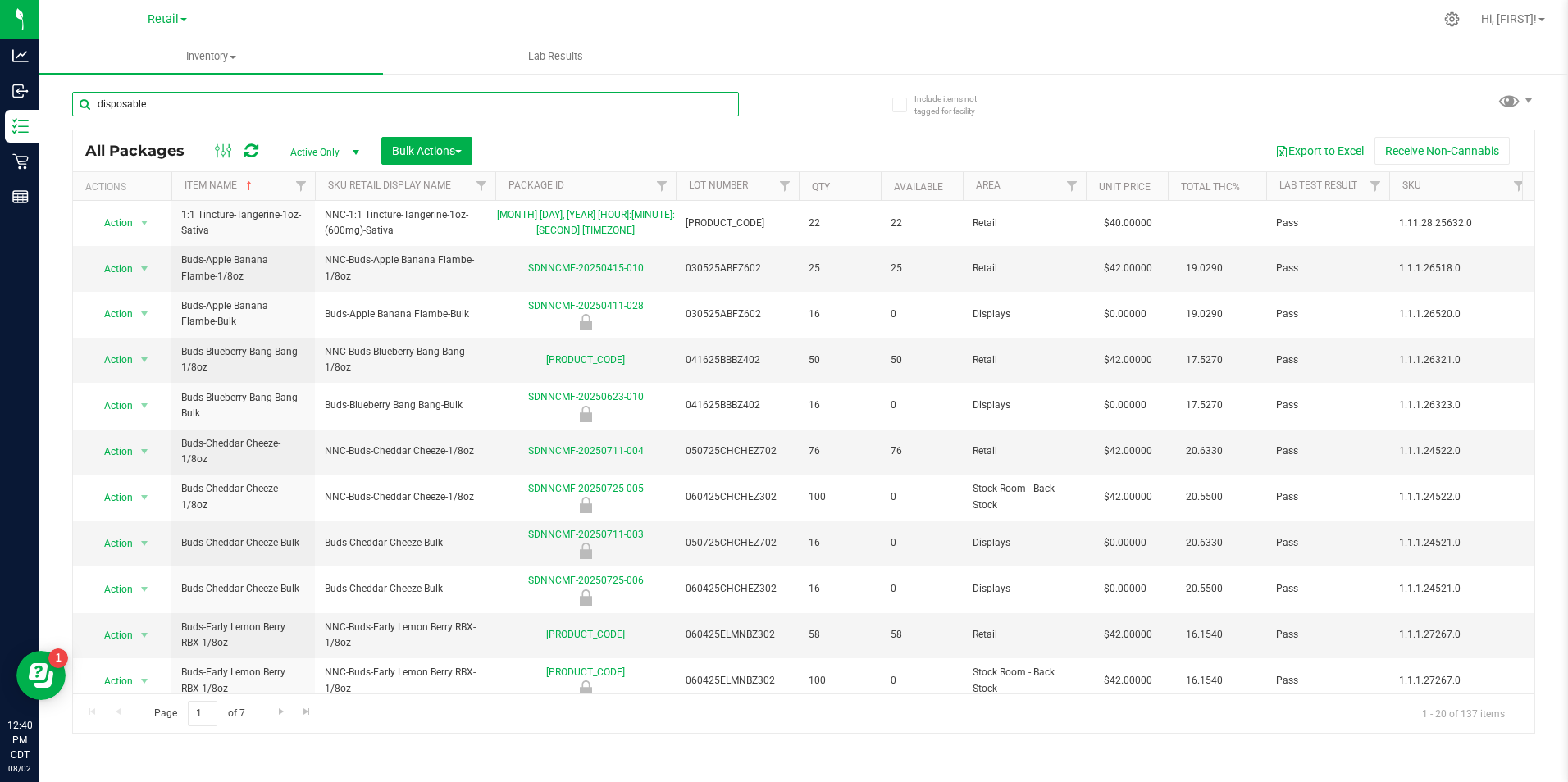 type on "disposable" 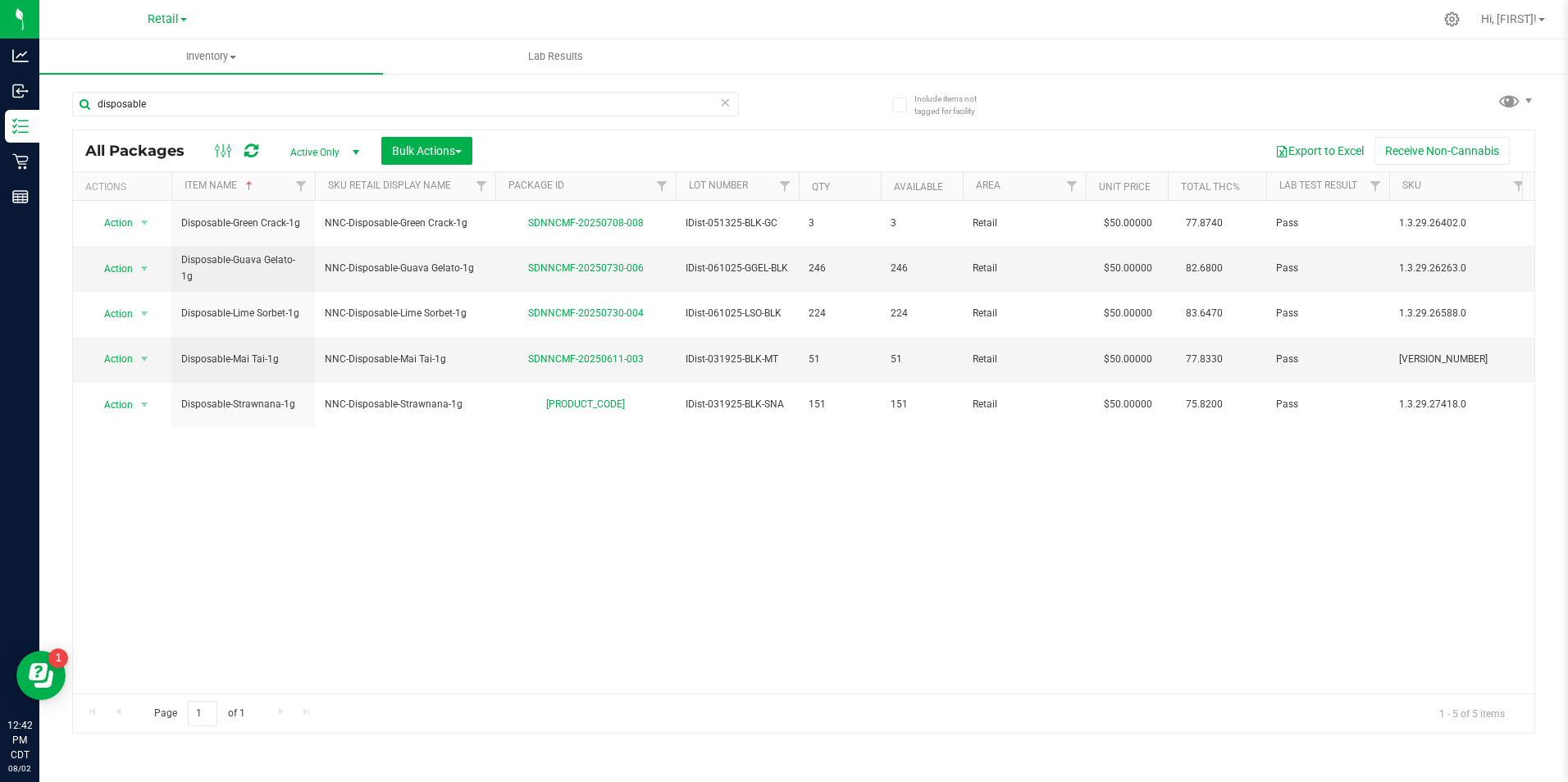 click at bounding box center [726, 102] 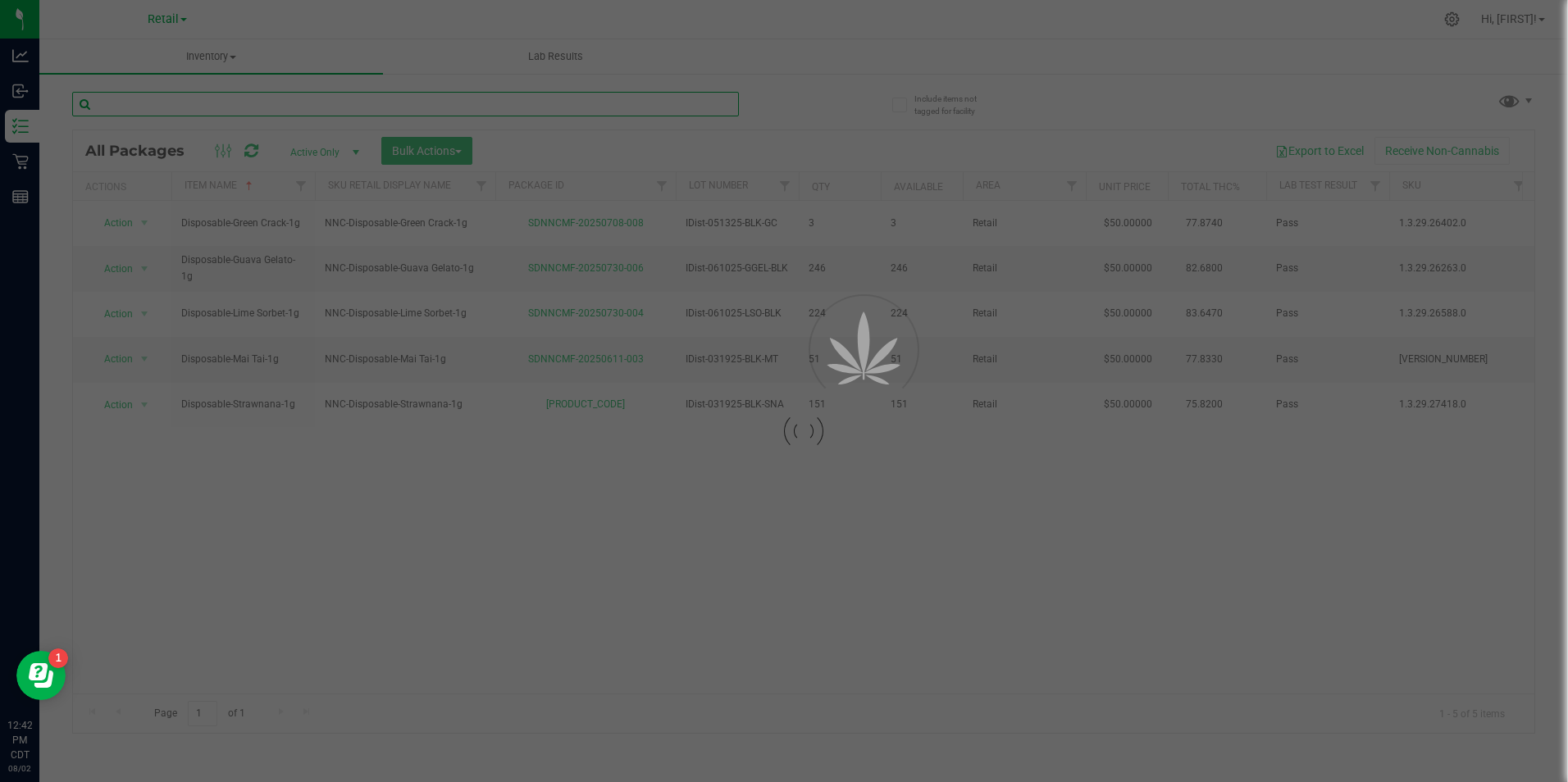 click at bounding box center (405, 104) 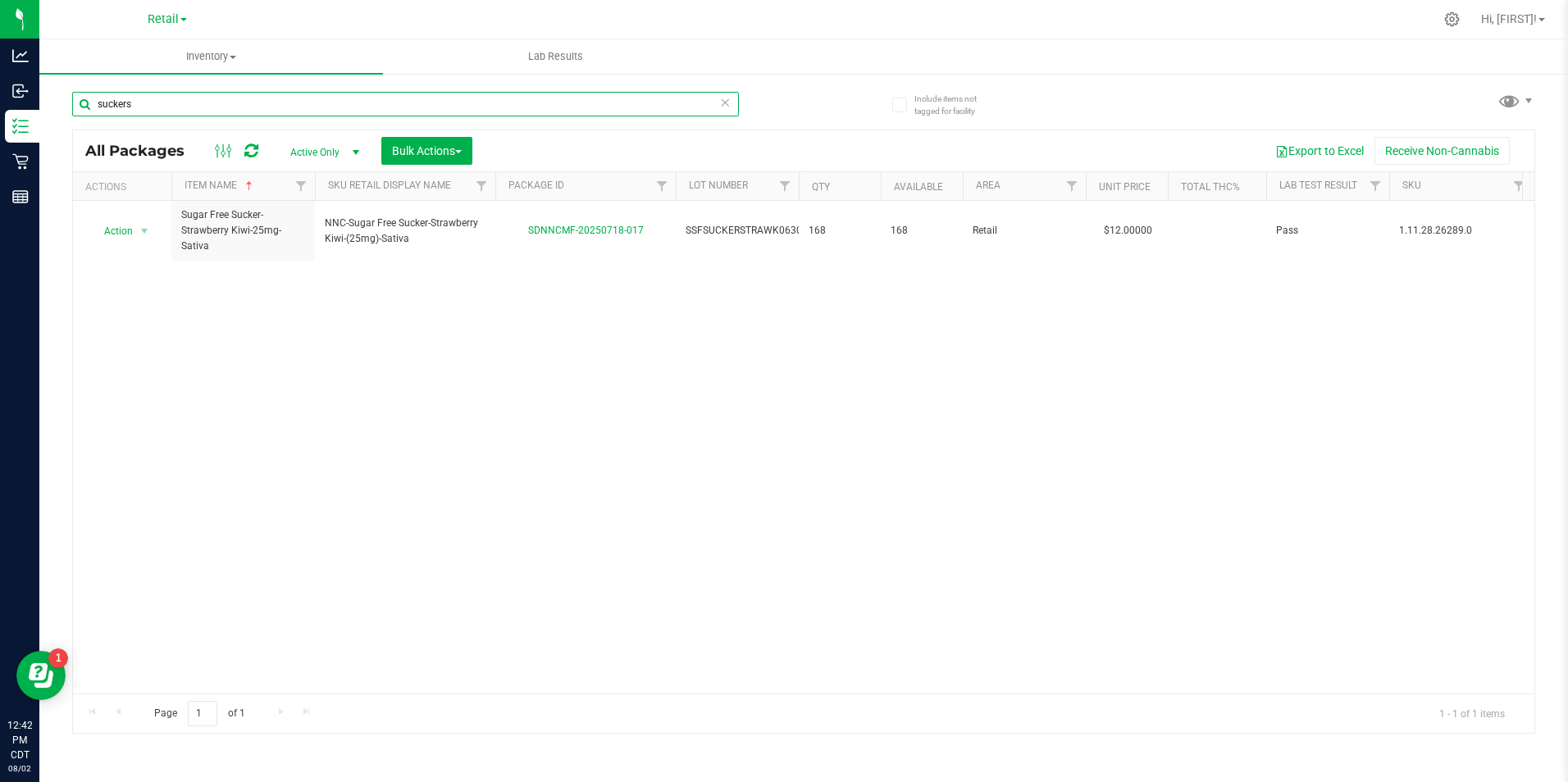 click on "suckers" at bounding box center [405, 104] 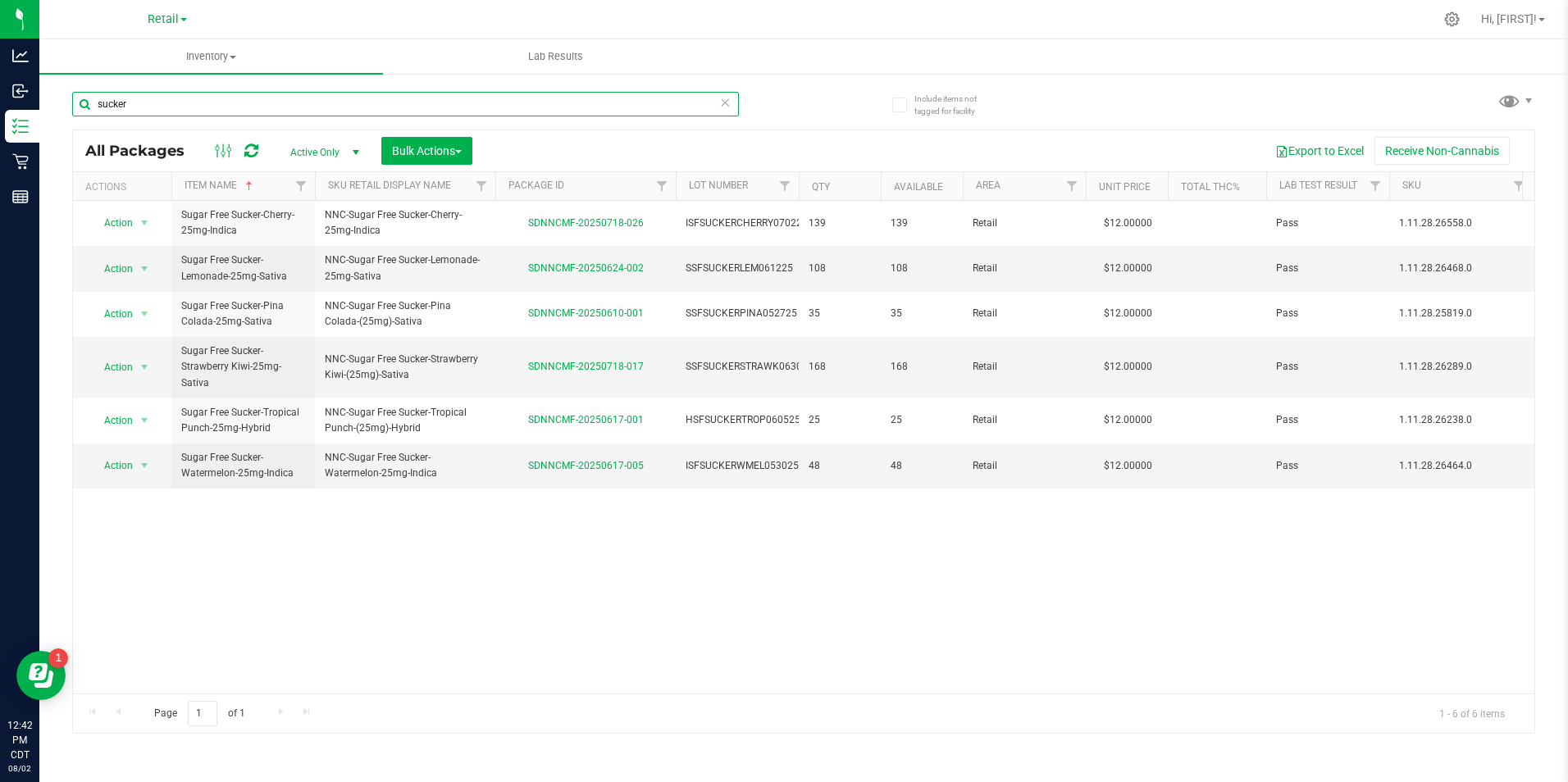 type on "sucker" 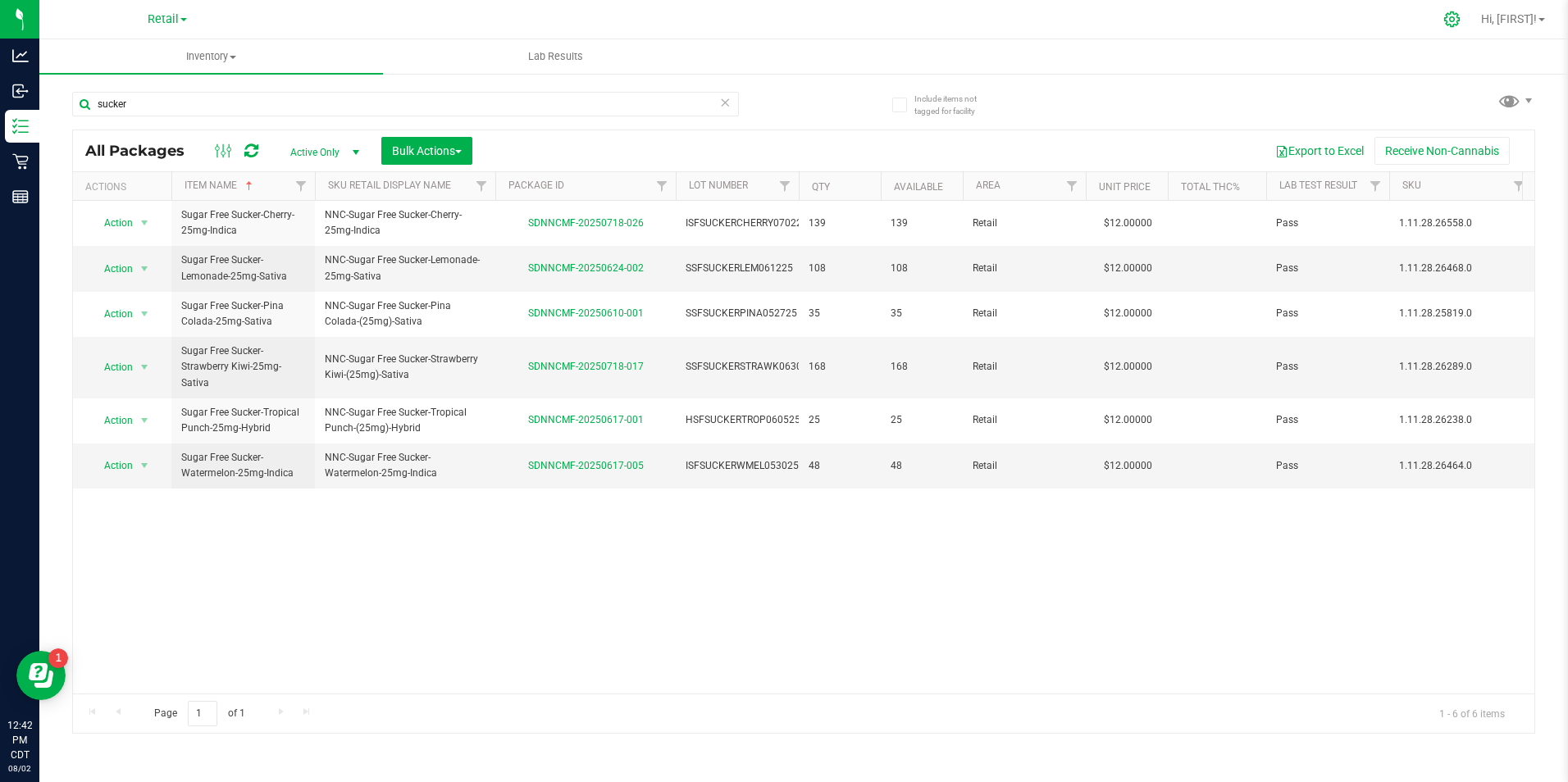 click 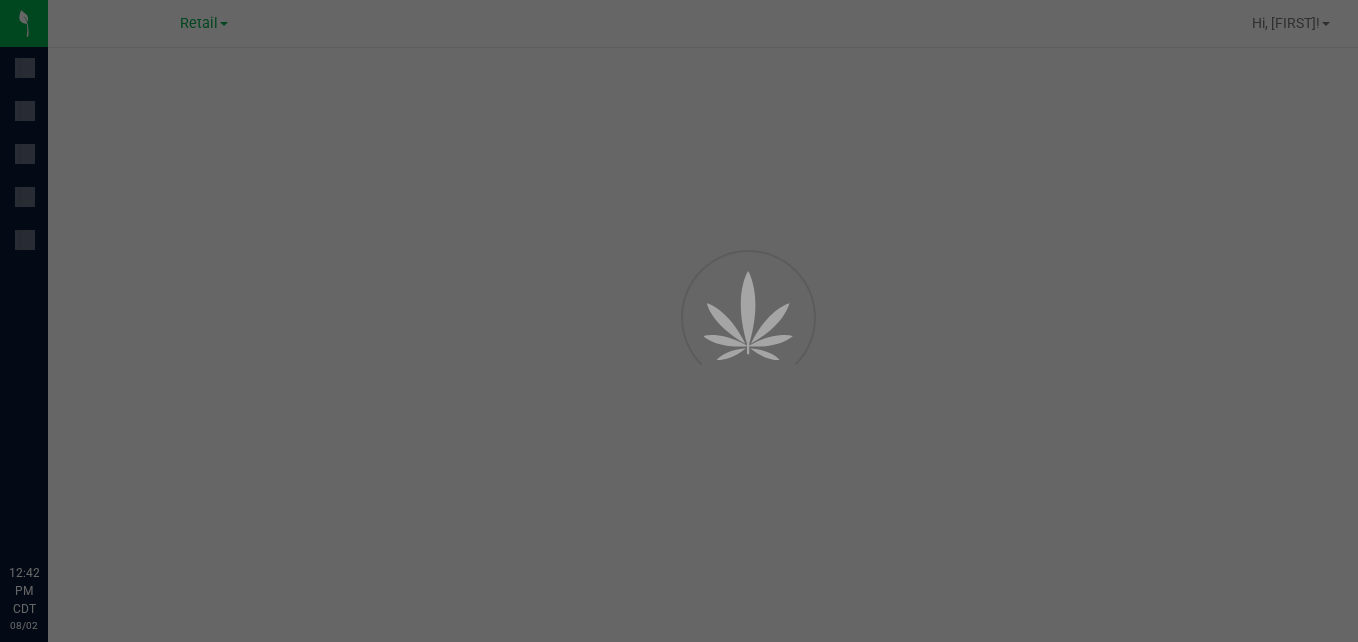 scroll, scrollTop: 0, scrollLeft: 0, axis: both 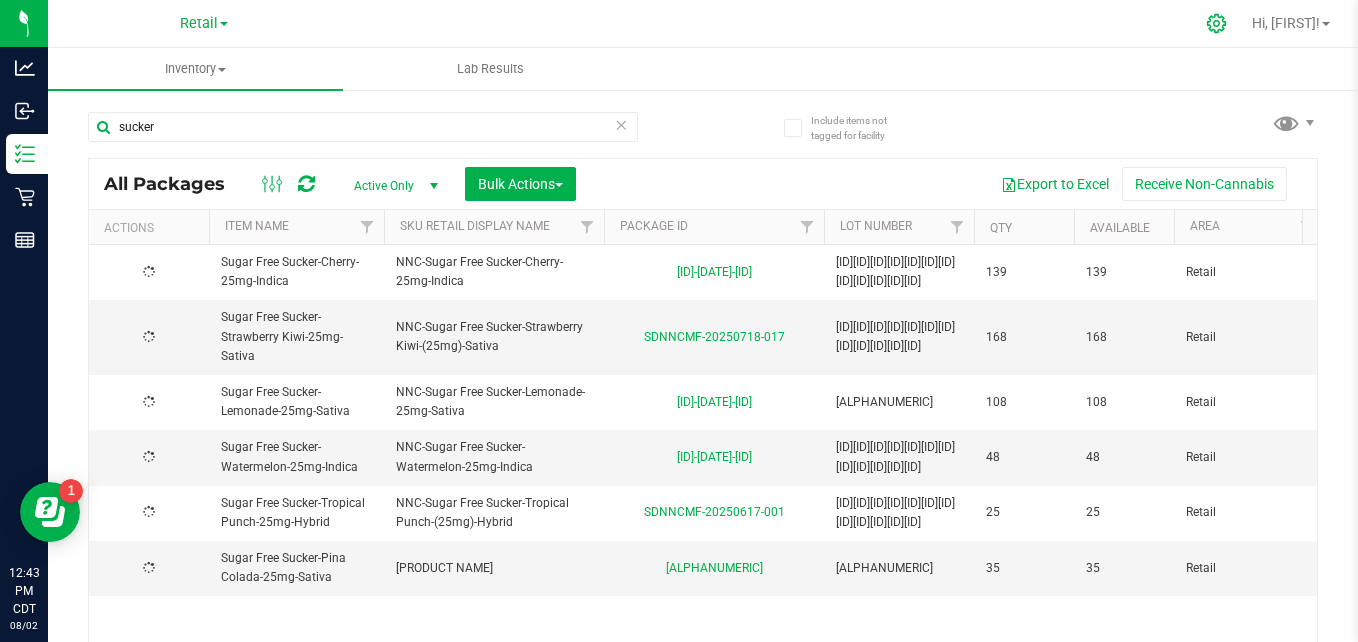 click 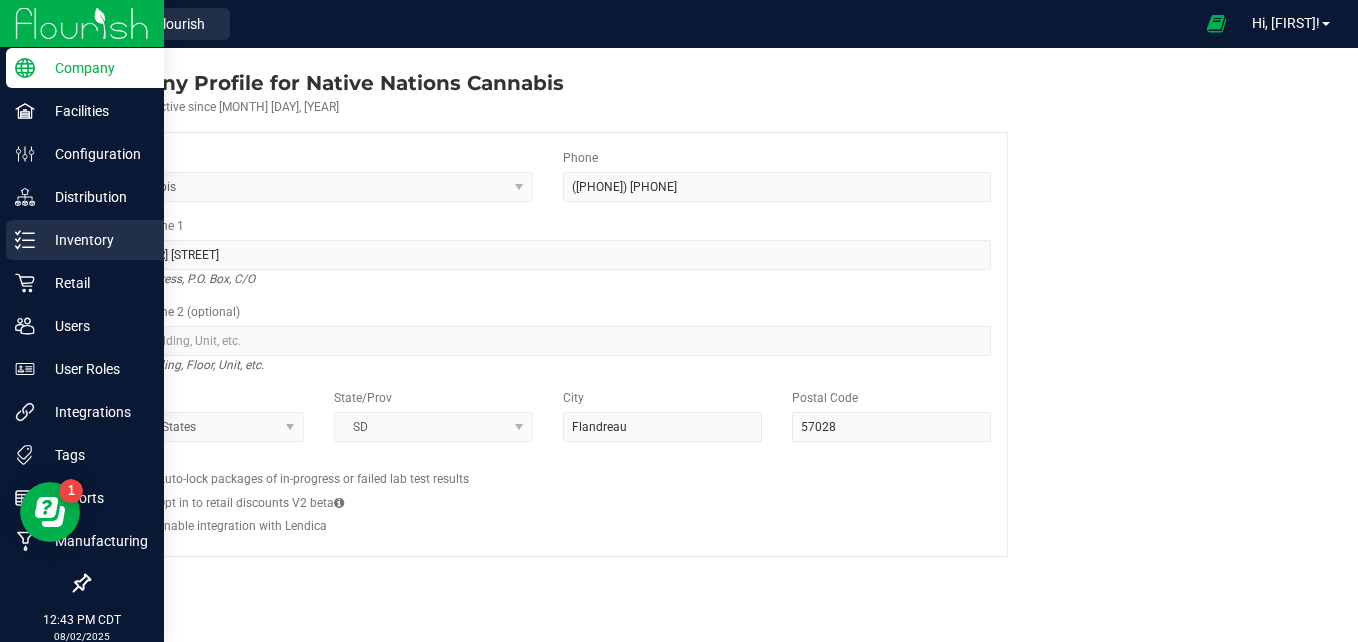 click 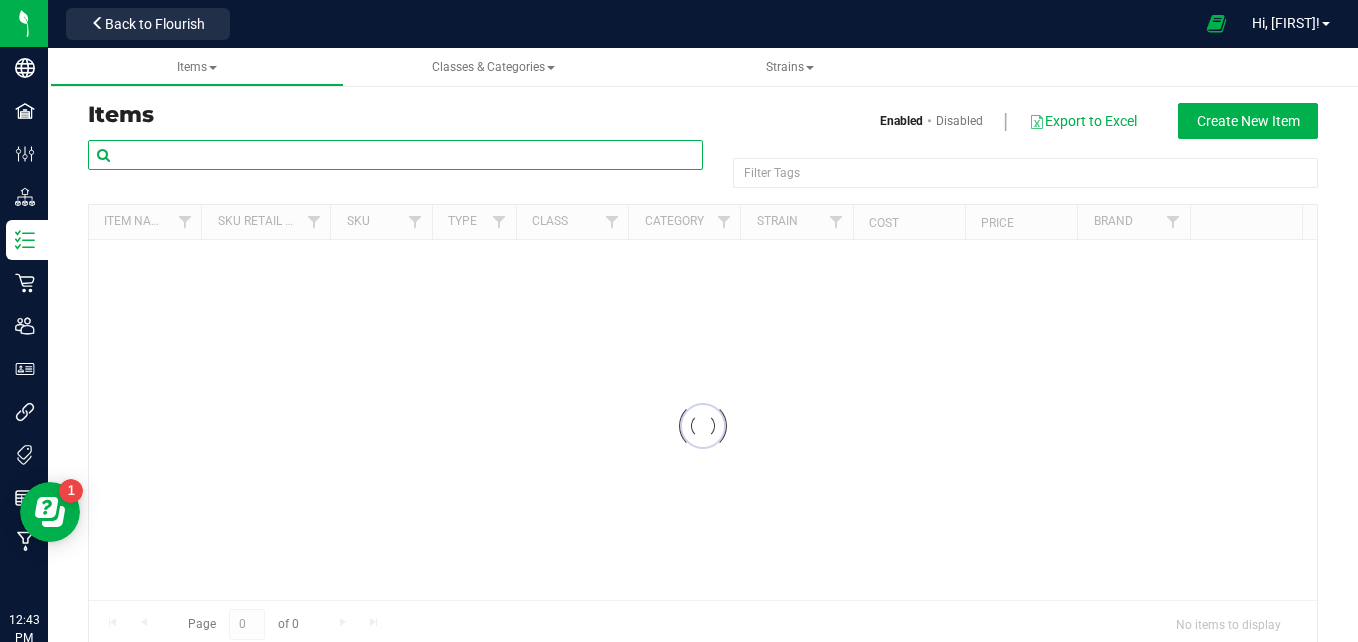 click at bounding box center (395, 155) 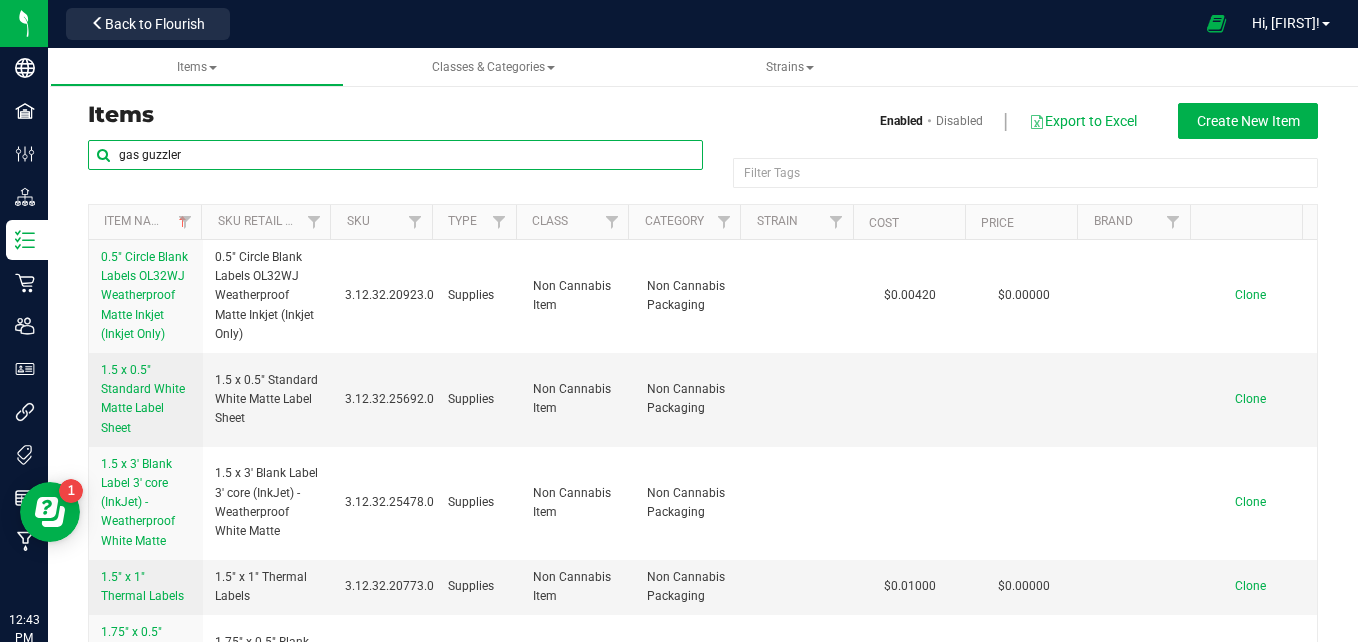 type on "gas guzzler" 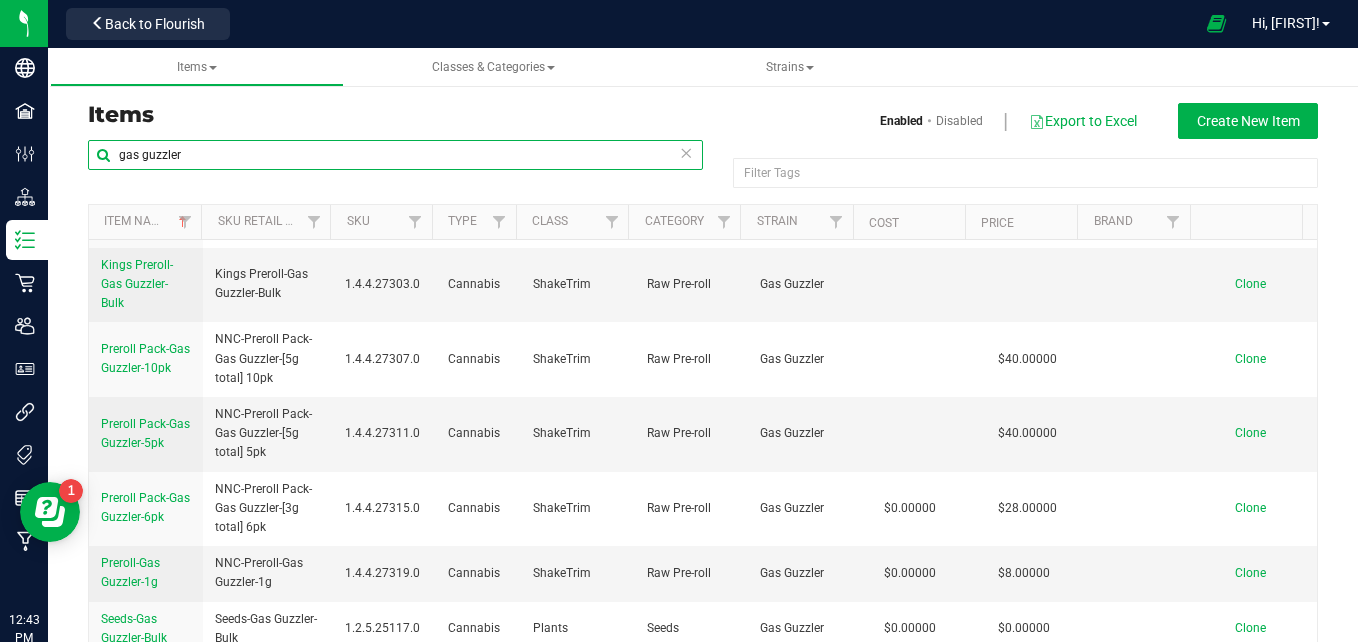 scroll, scrollTop: 644, scrollLeft: 0, axis: vertical 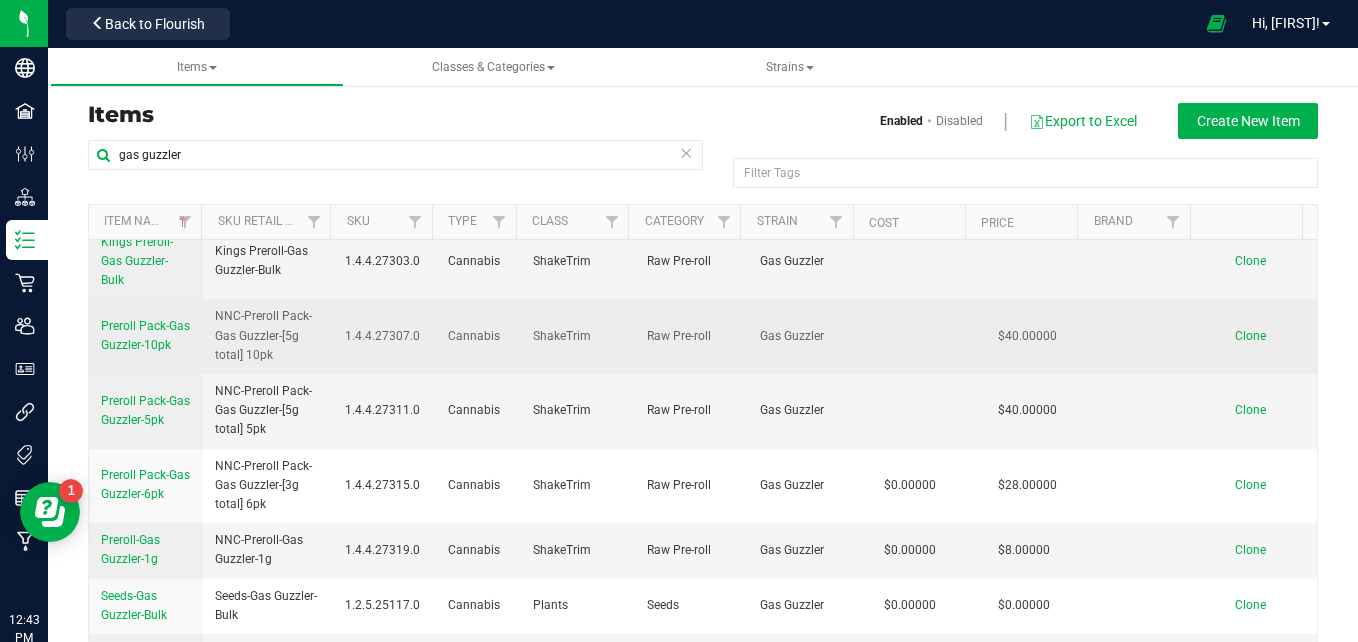 click on "Preroll Pack-Gas Guzzler-10pk" at bounding box center (145, 335) 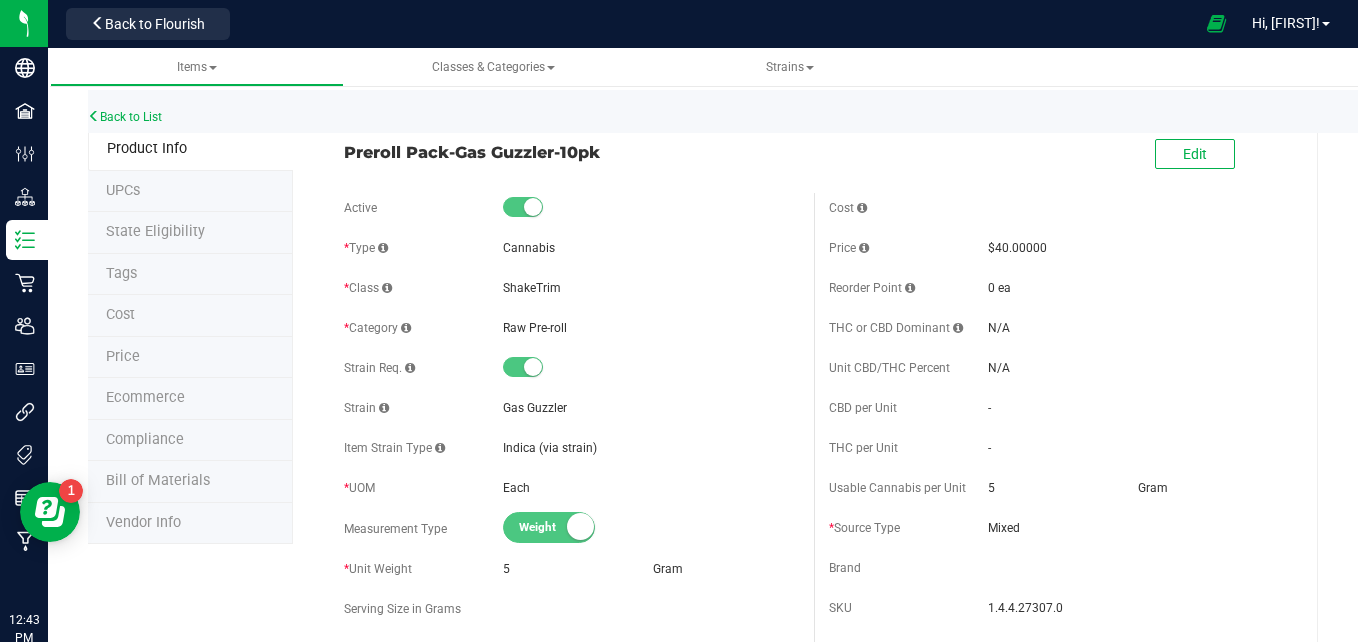 click on "Tags" at bounding box center [190, 275] 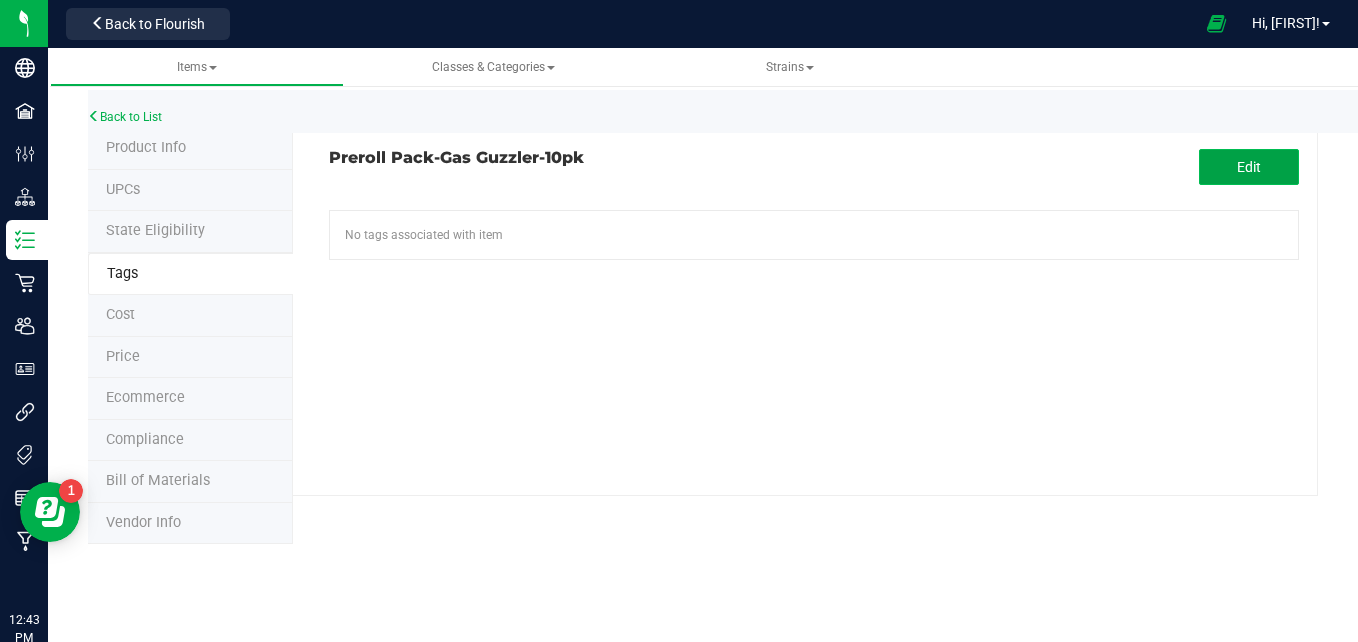 click on "Edit" at bounding box center [1249, 167] 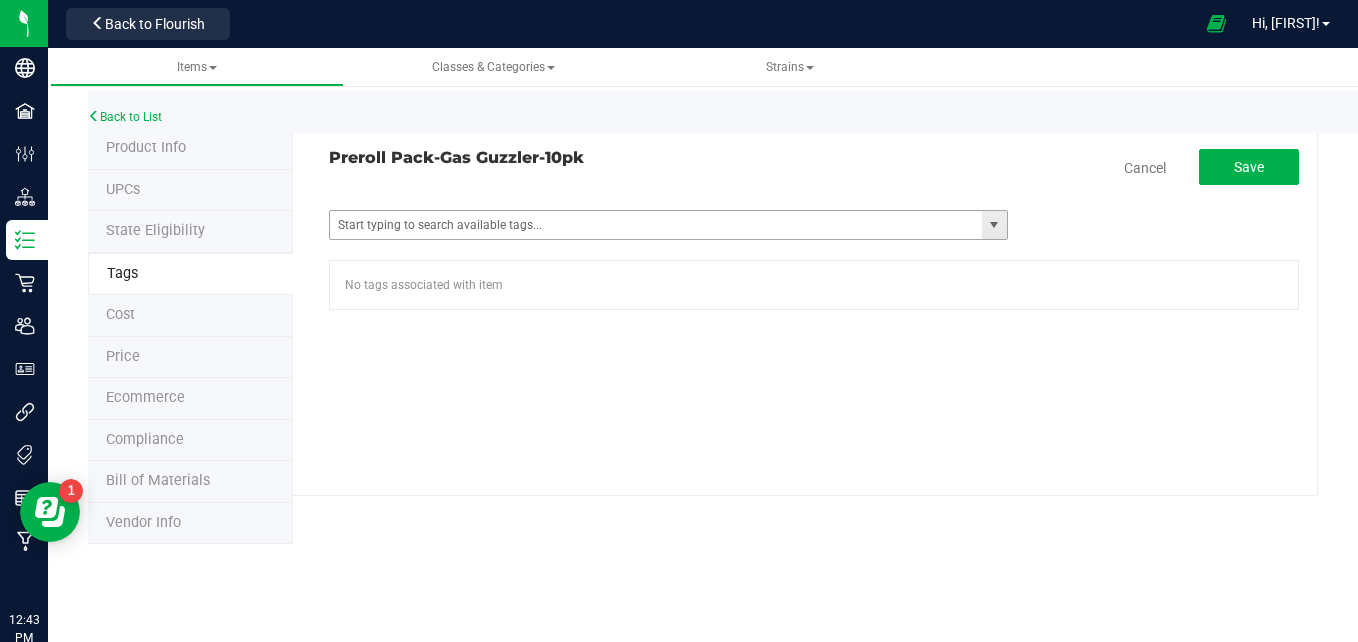 click at bounding box center [994, 225] 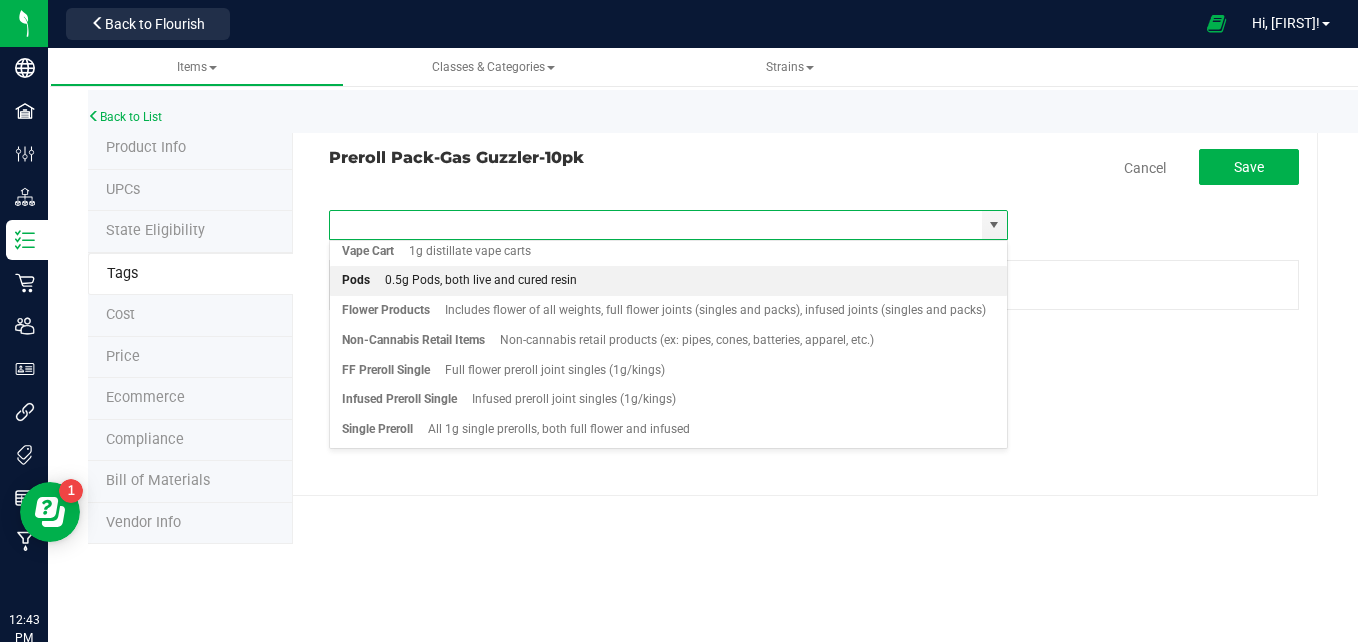 scroll, scrollTop: 420, scrollLeft: 0, axis: vertical 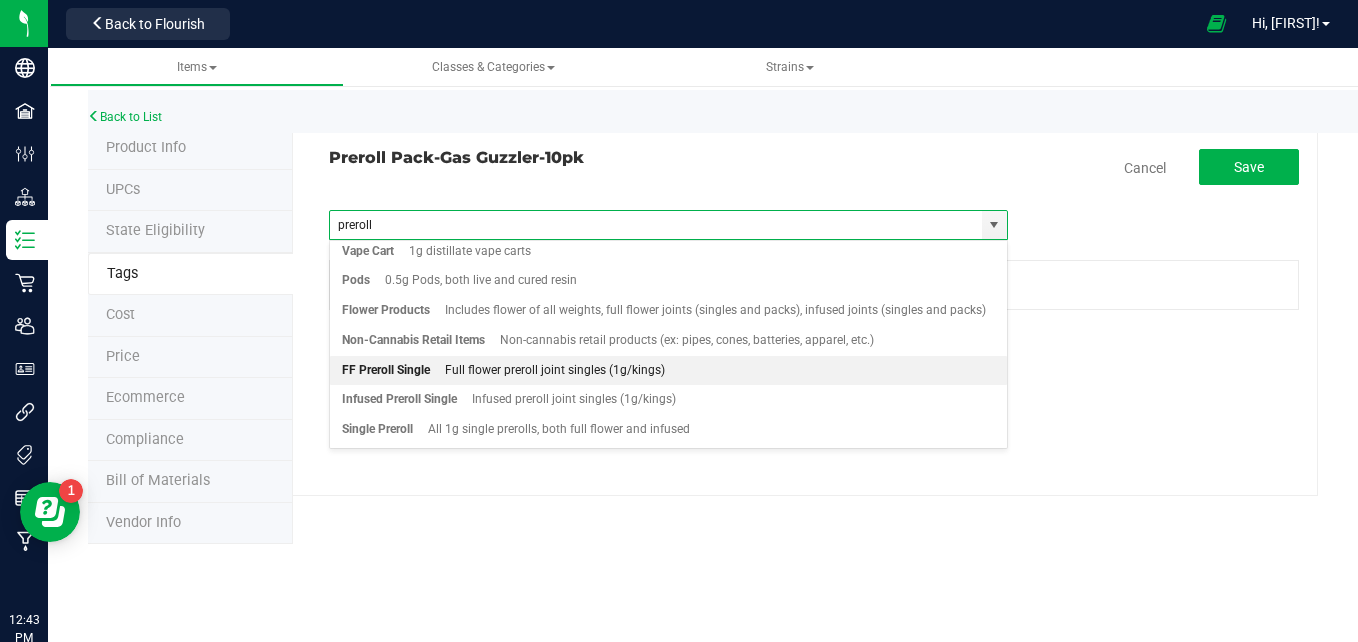 type on "preroll" 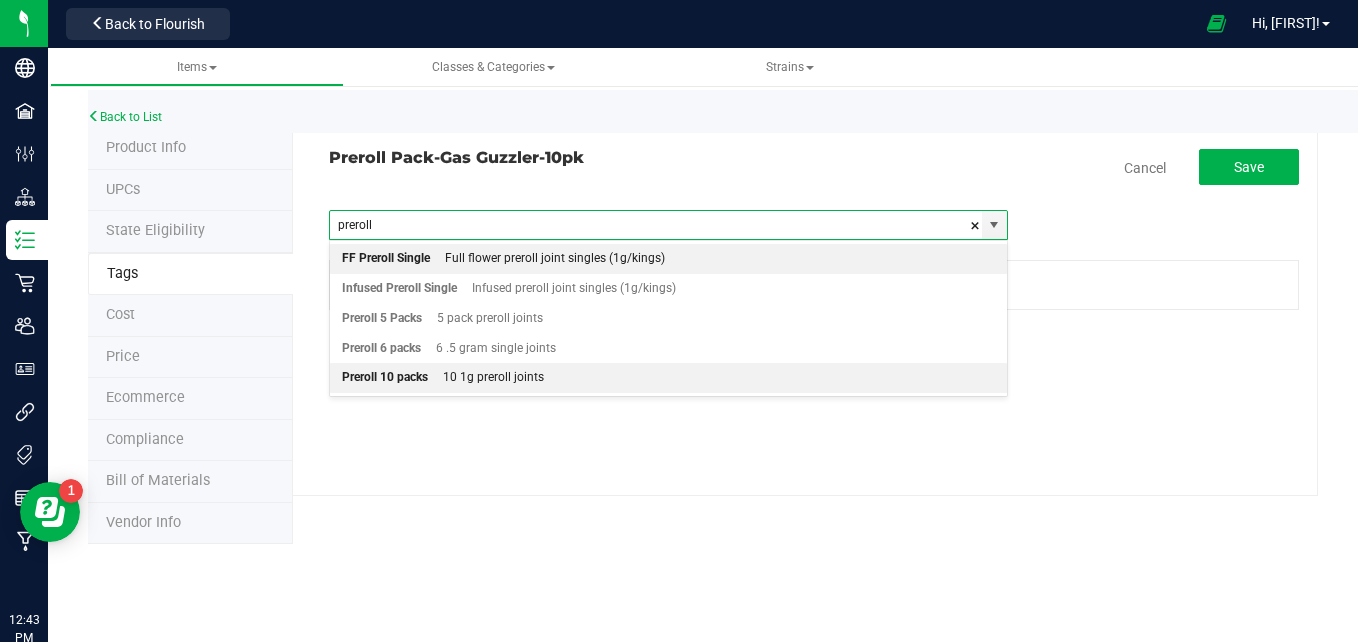 click on "Preroll [NUMBER] packs
[NUMBER] [NUMBER]g  preroll joints" at bounding box center [668, 378] 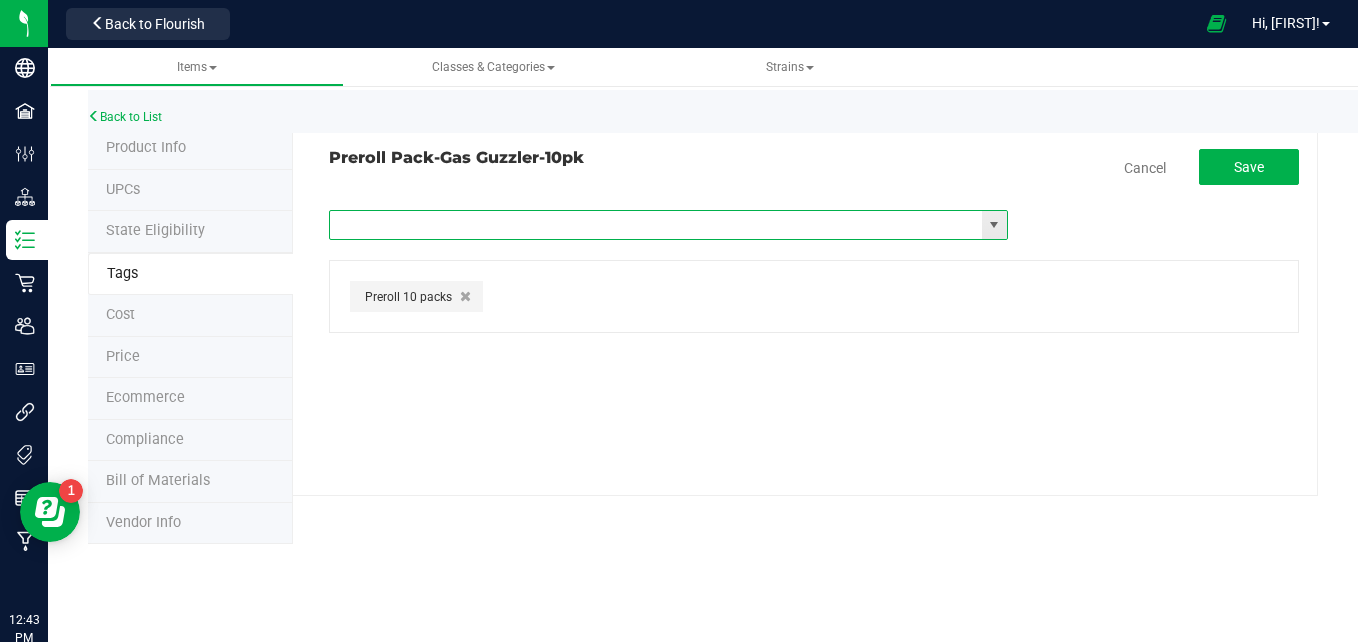 click at bounding box center (656, 225) 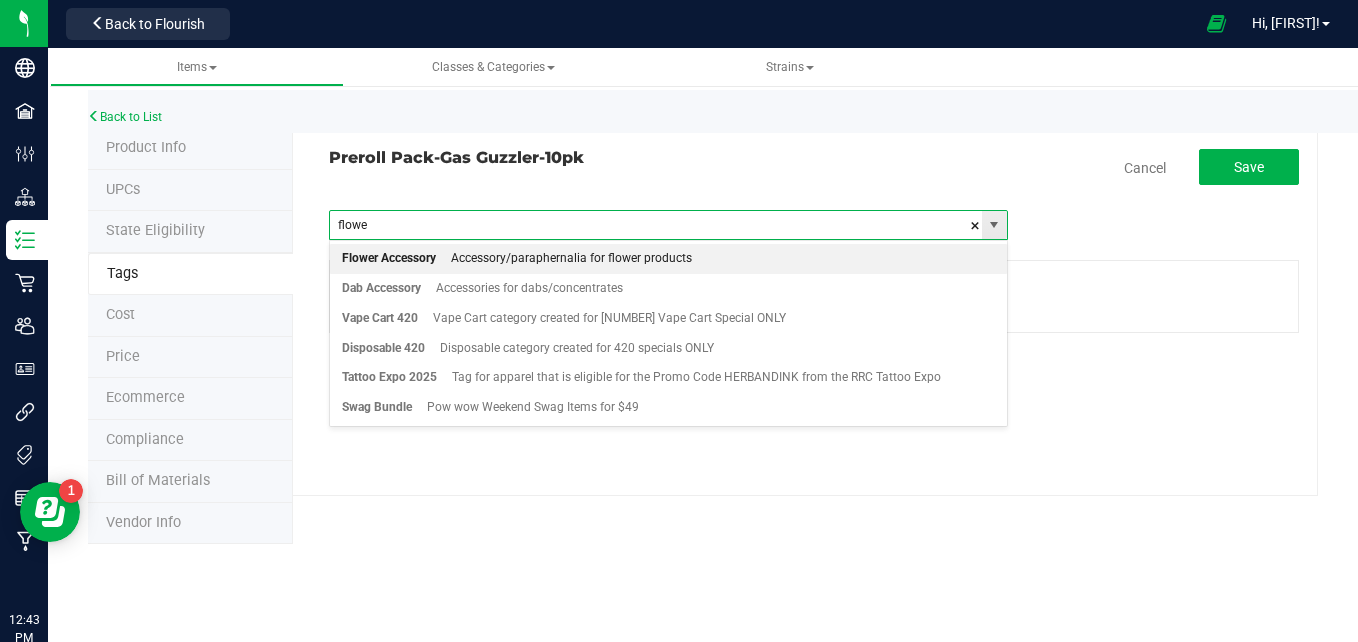type on "flower" 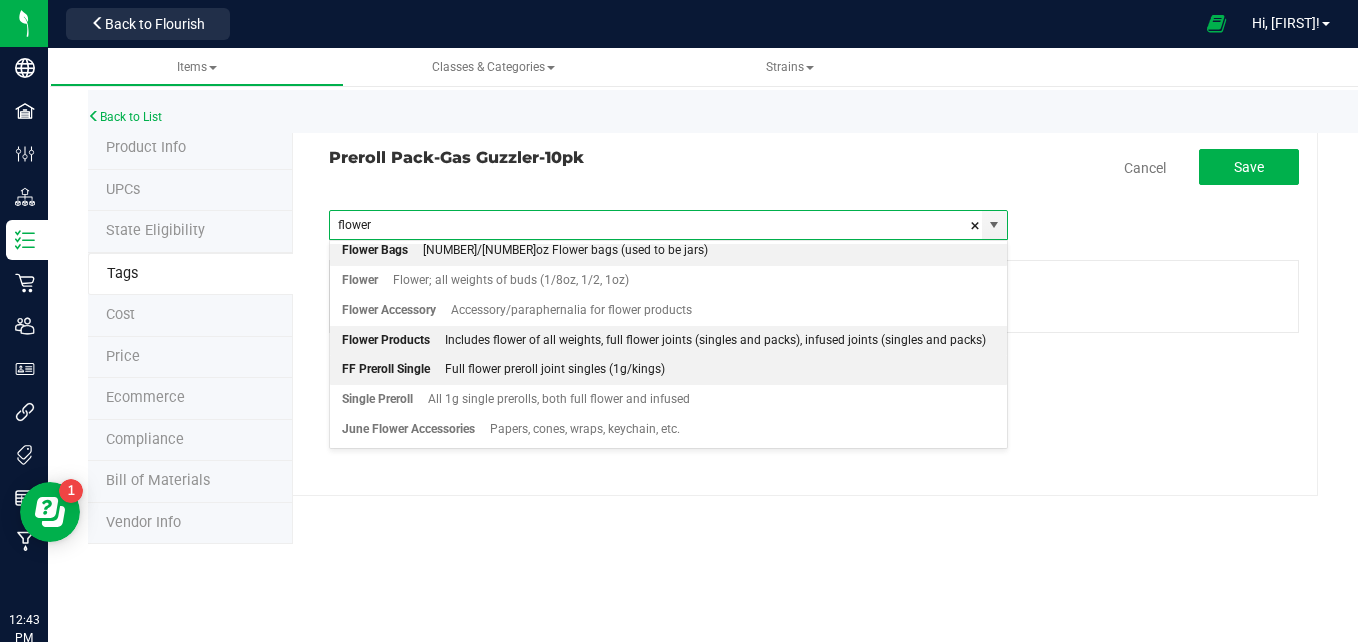 scroll, scrollTop: 33, scrollLeft: 0, axis: vertical 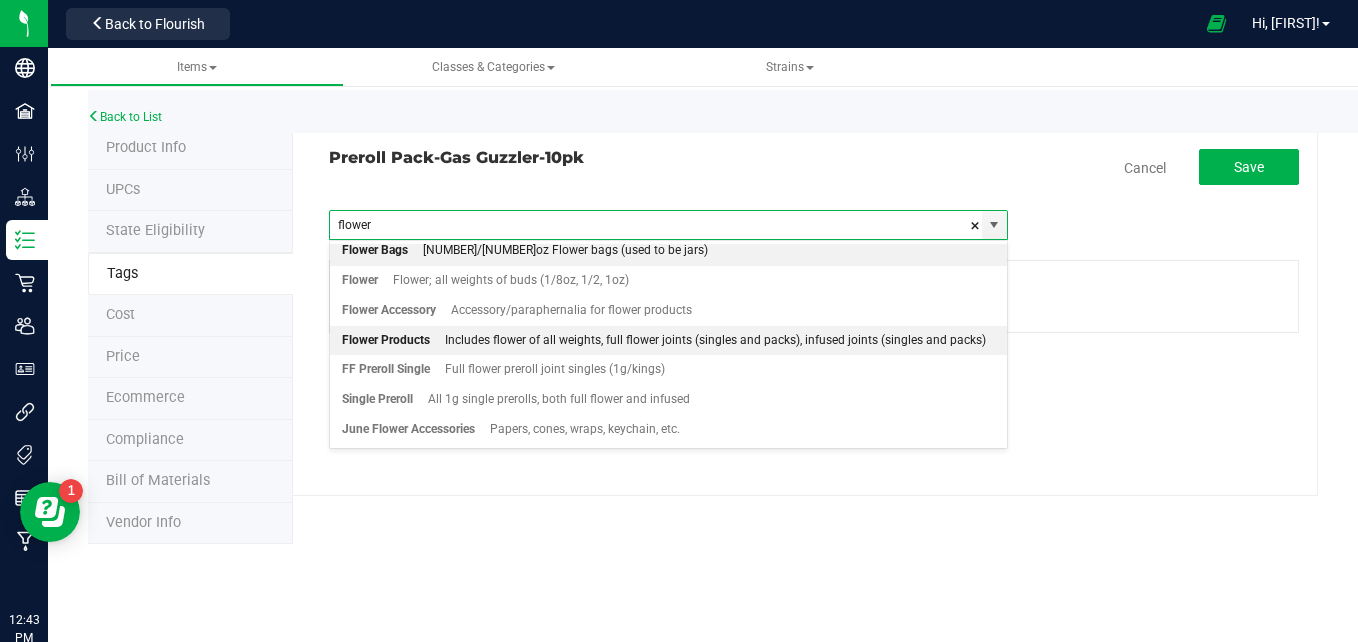 click on "Includes flower of all weights, full flower joints (singles and packs), infused joints (singles and packs)" at bounding box center (708, 341) 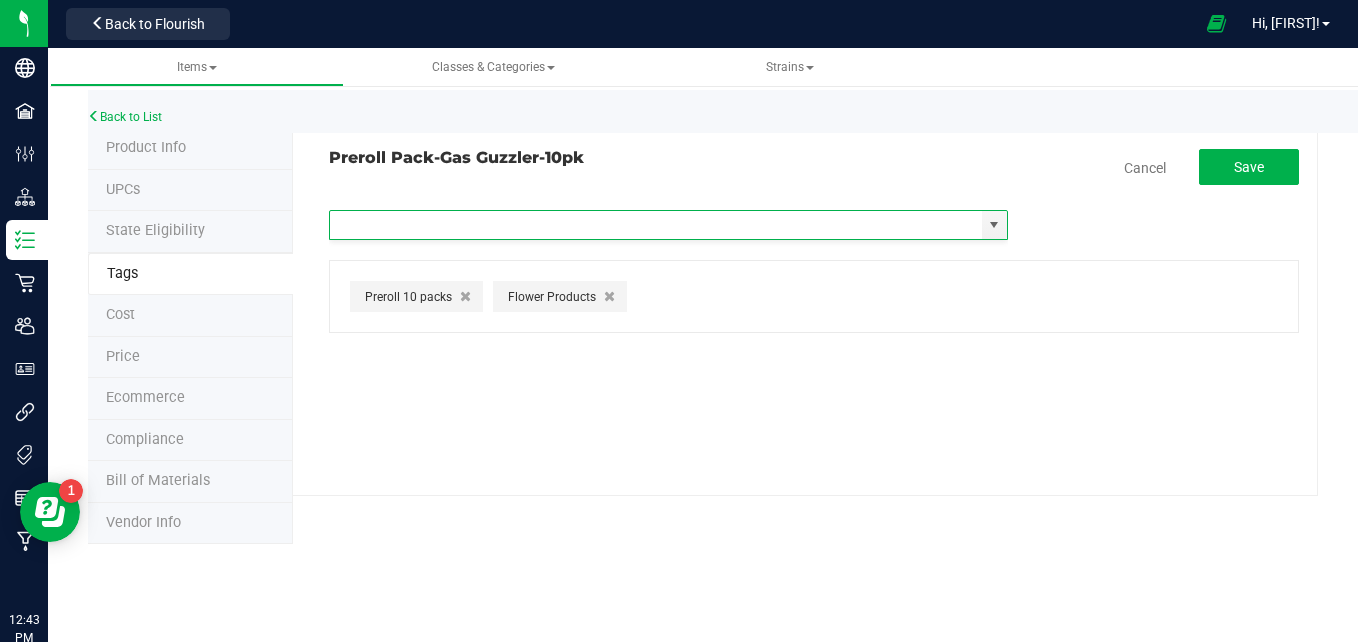 scroll, scrollTop: 0, scrollLeft: 0, axis: both 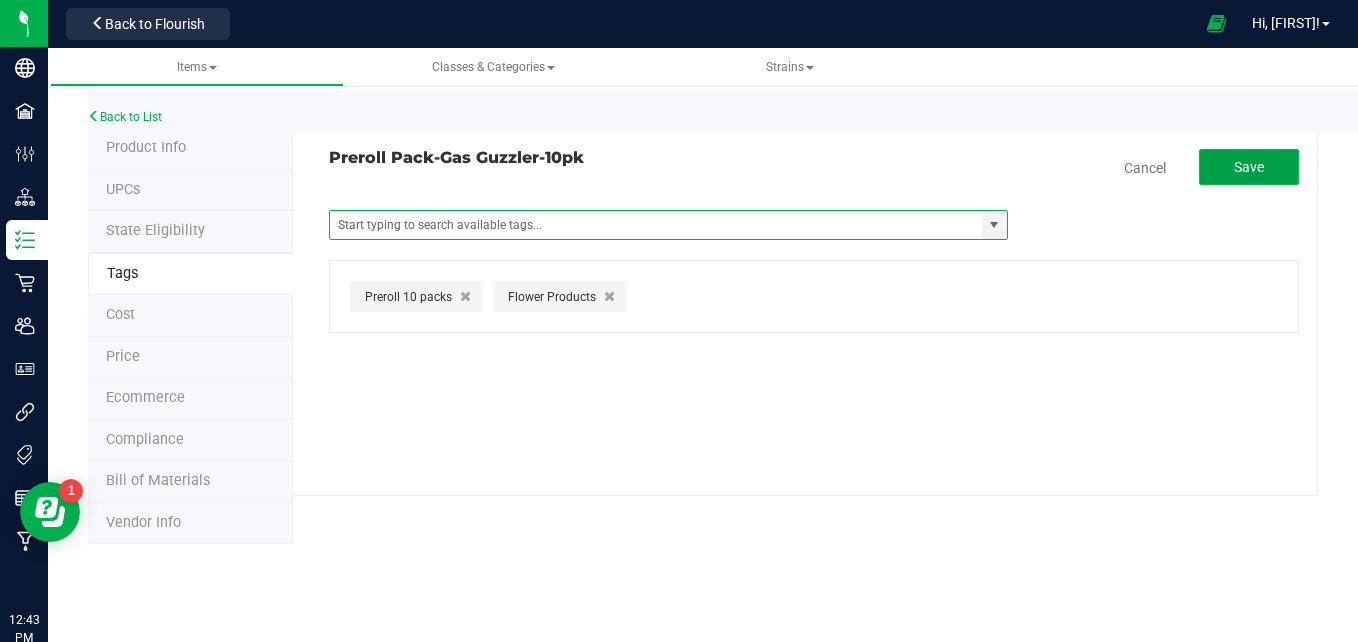 click on "Save" 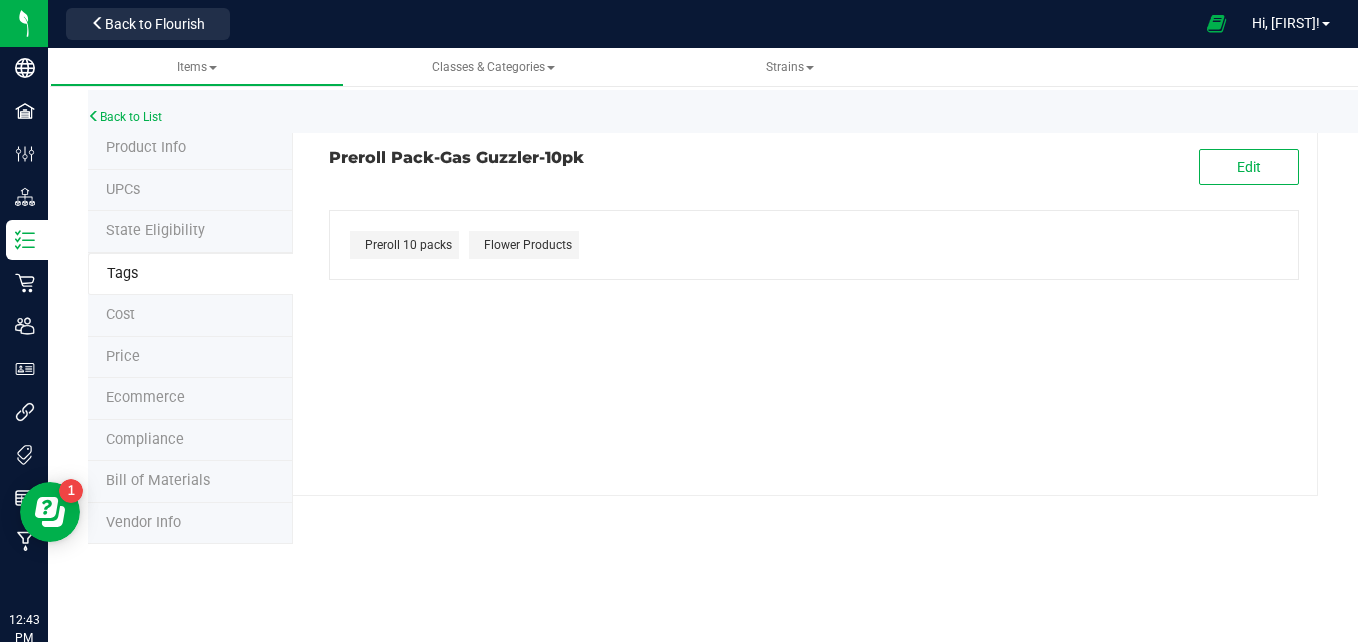 click on "Product Info" at bounding box center [190, 149] 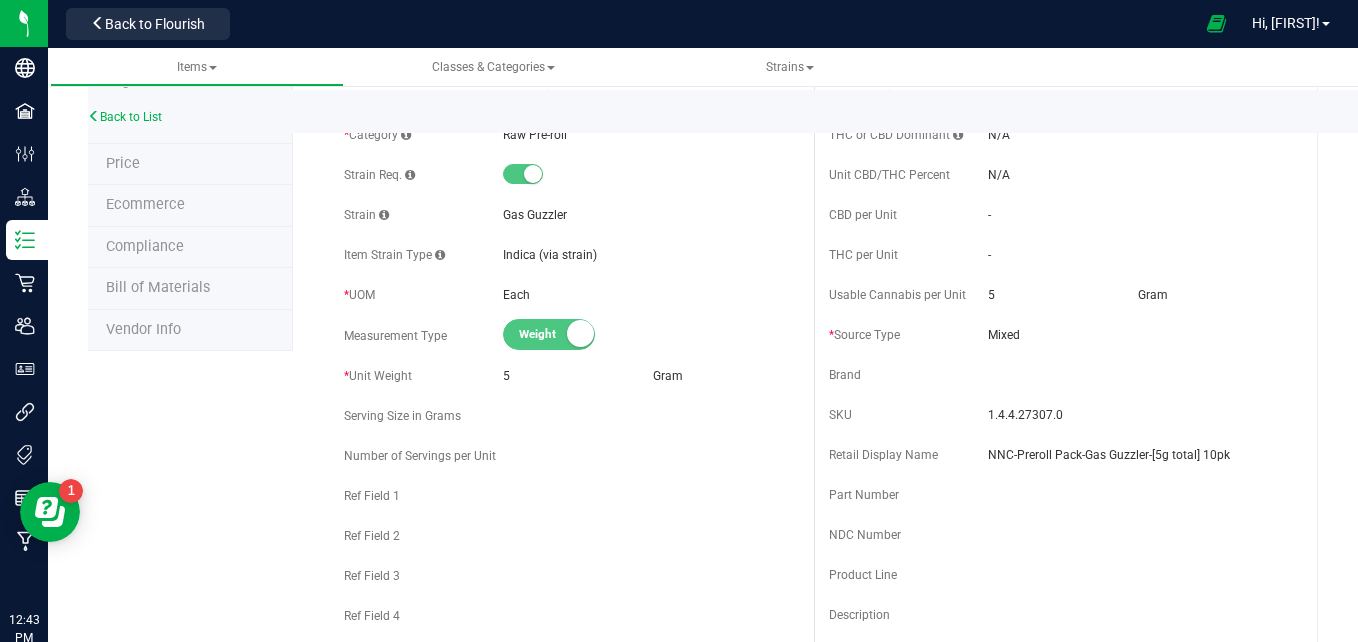 scroll, scrollTop: 0, scrollLeft: 0, axis: both 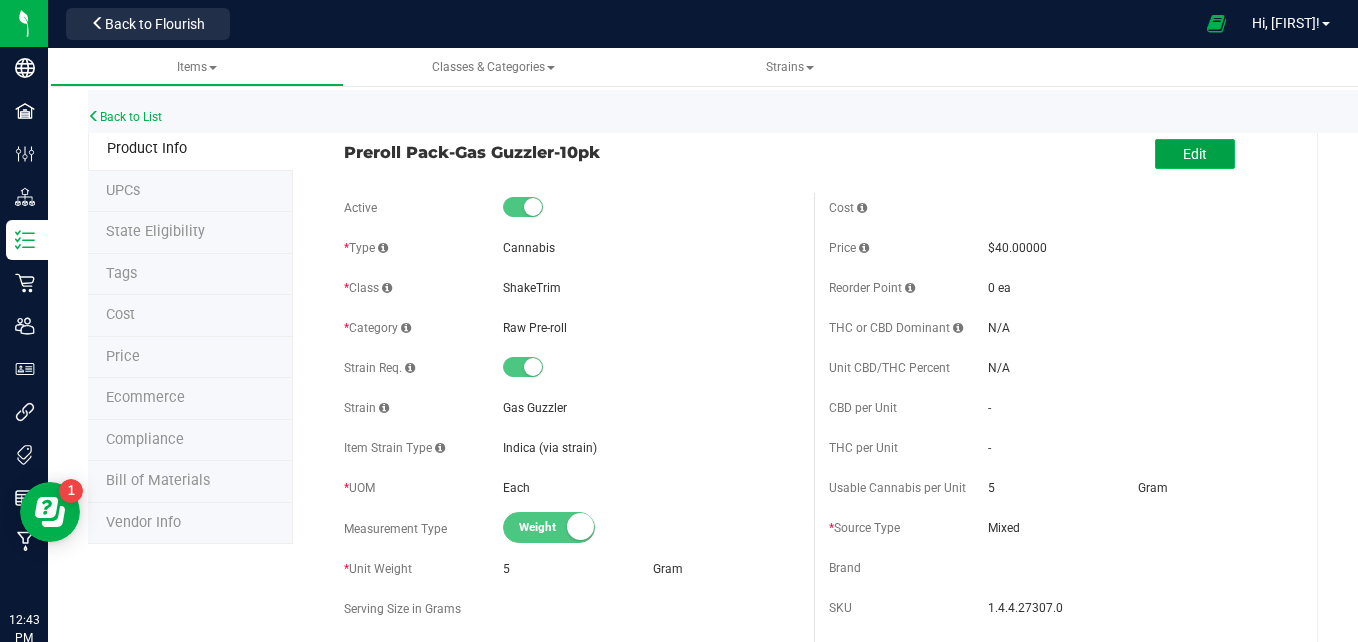 click on "Edit" at bounding box center (1195, 154) 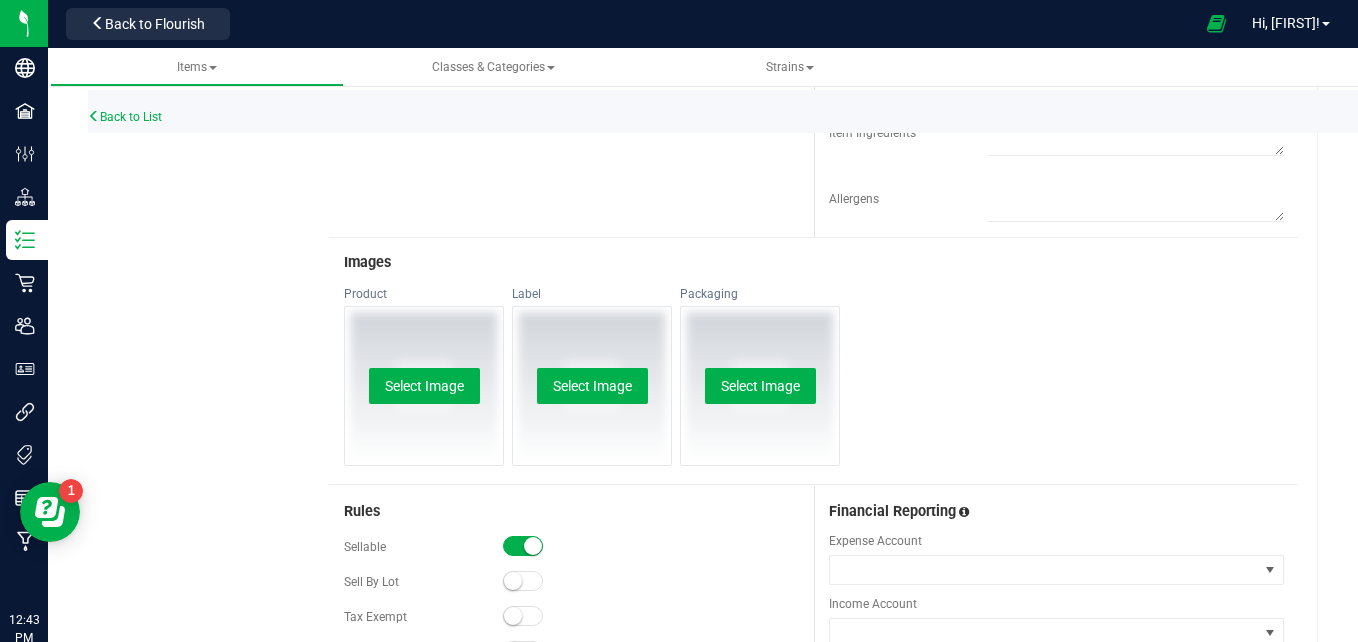 scroll, scrollTop: 899, scrollLeft: 0, axis: vertical 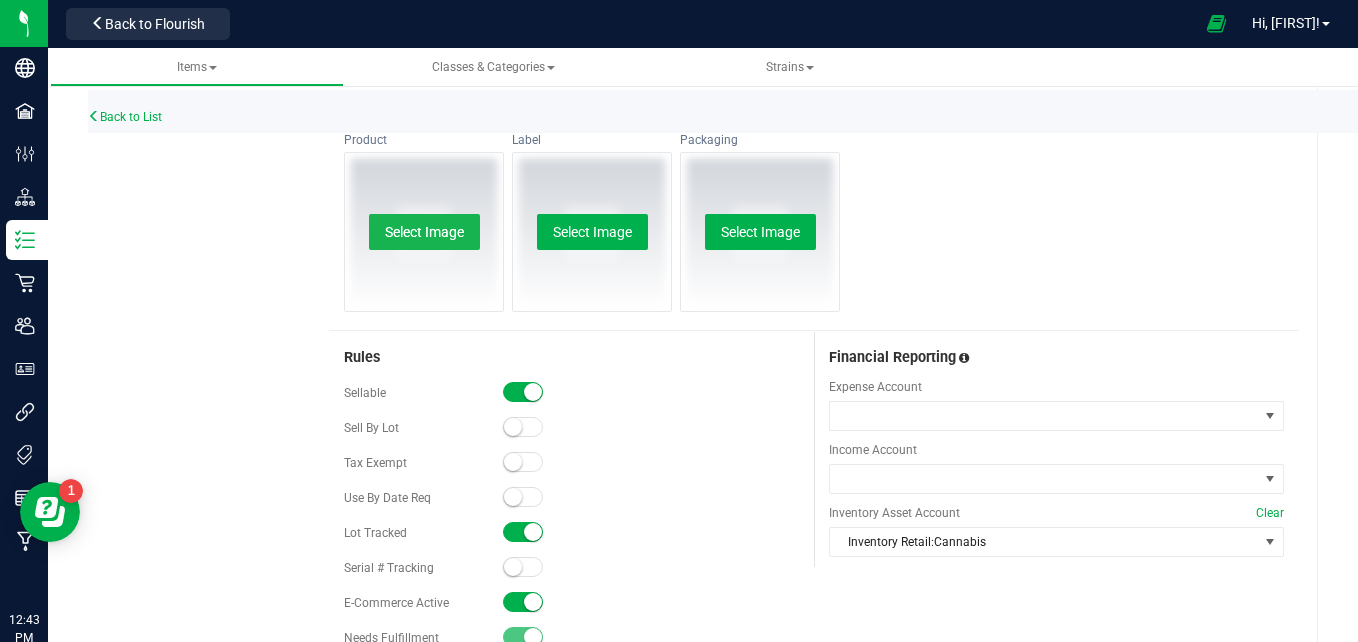 click on "Select Image" at bounding box center (424, 232) 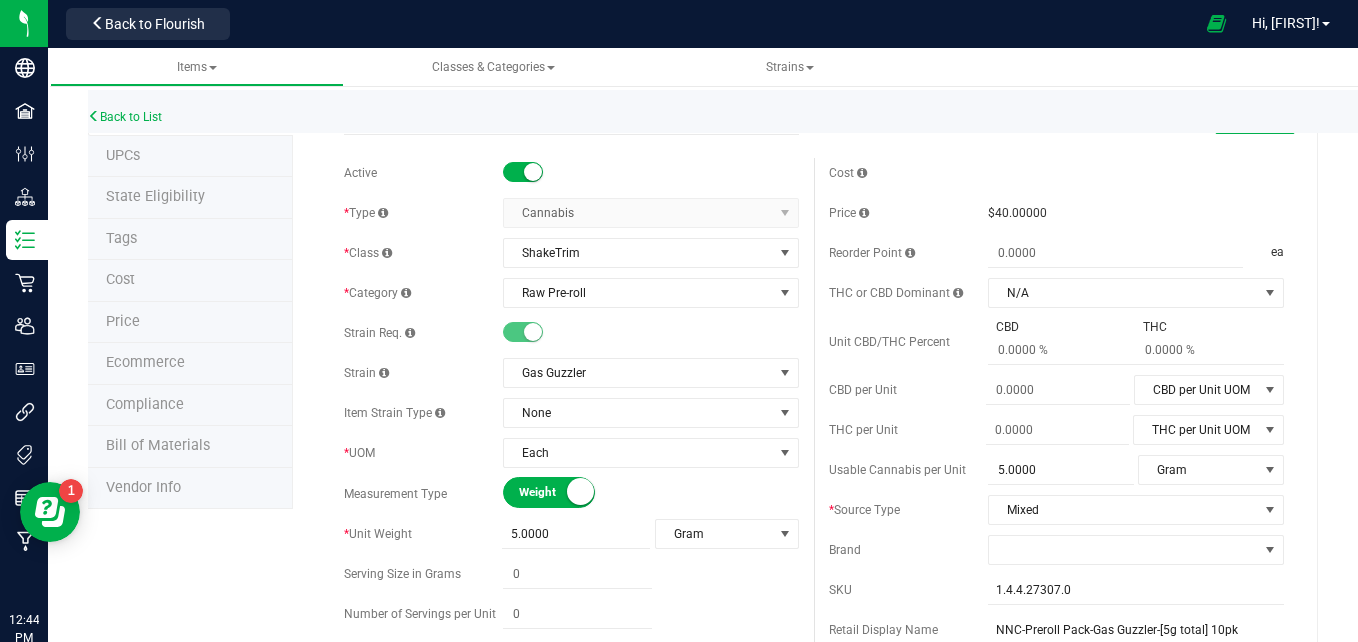 scroll, scrollTop: 0, scrollLeft: 0, axis: both 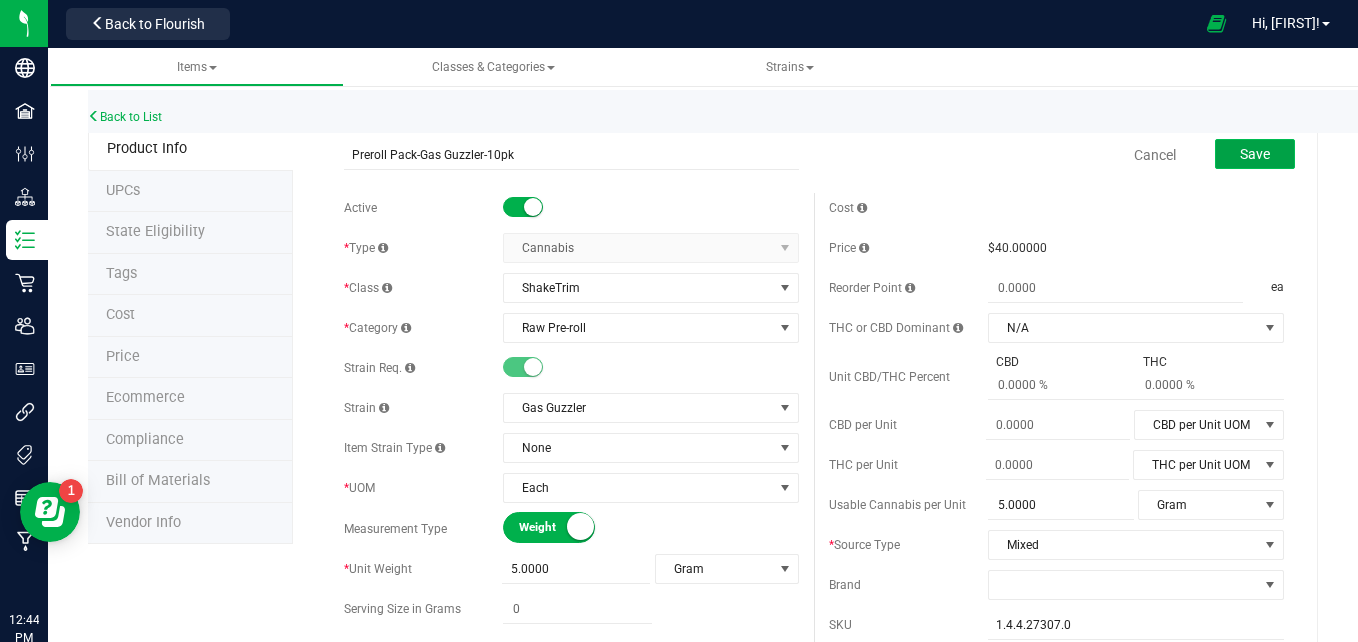 click on "Save" at bounding box center (1255, 154) 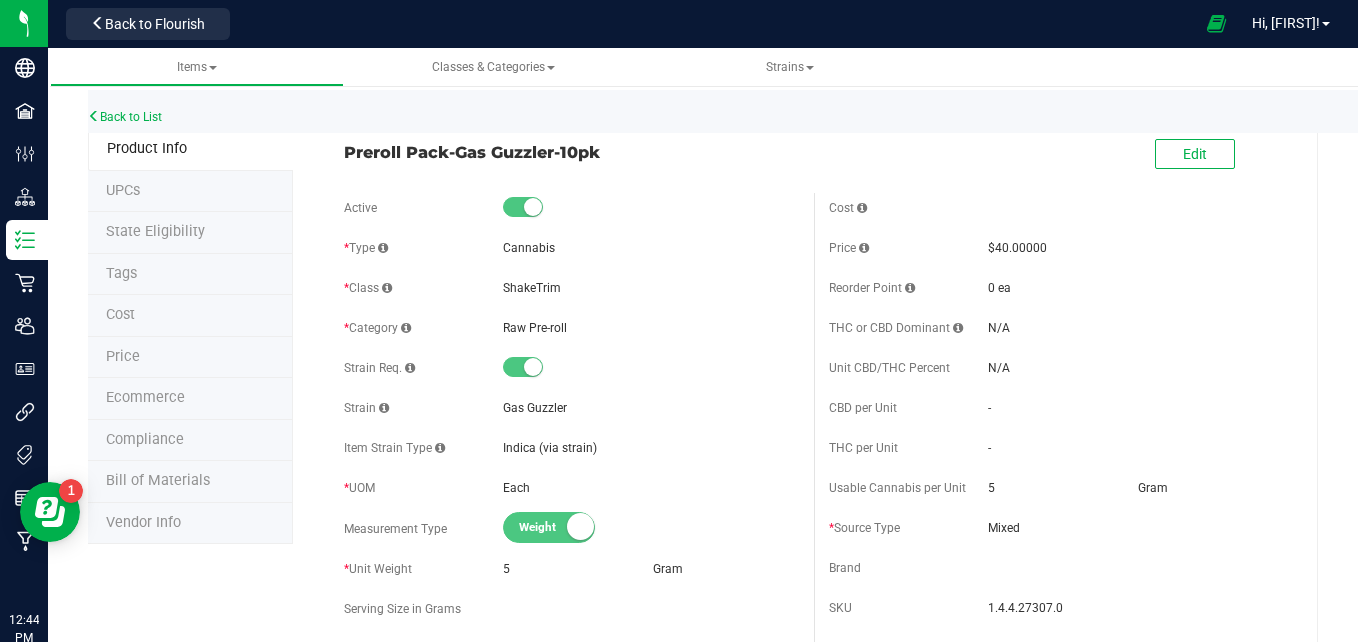 click on "Ecommerce" at bounding box center [190, 399] 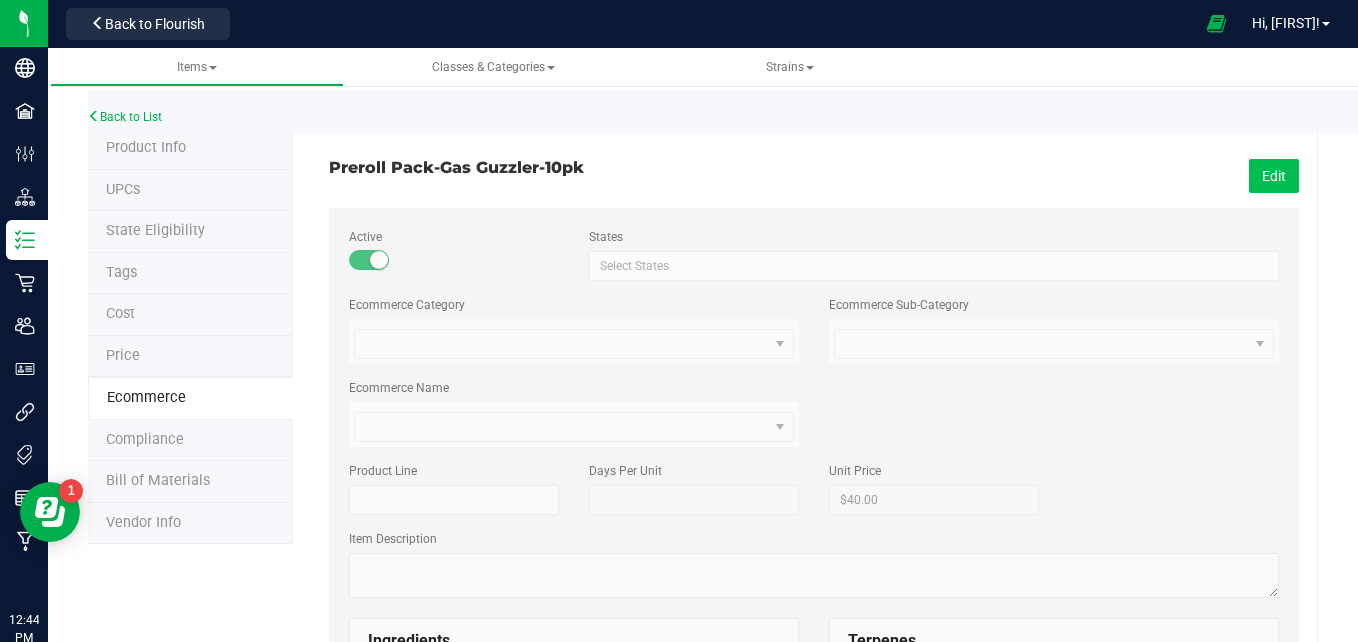 click on "Edit" at bounding box center [1274, 176] 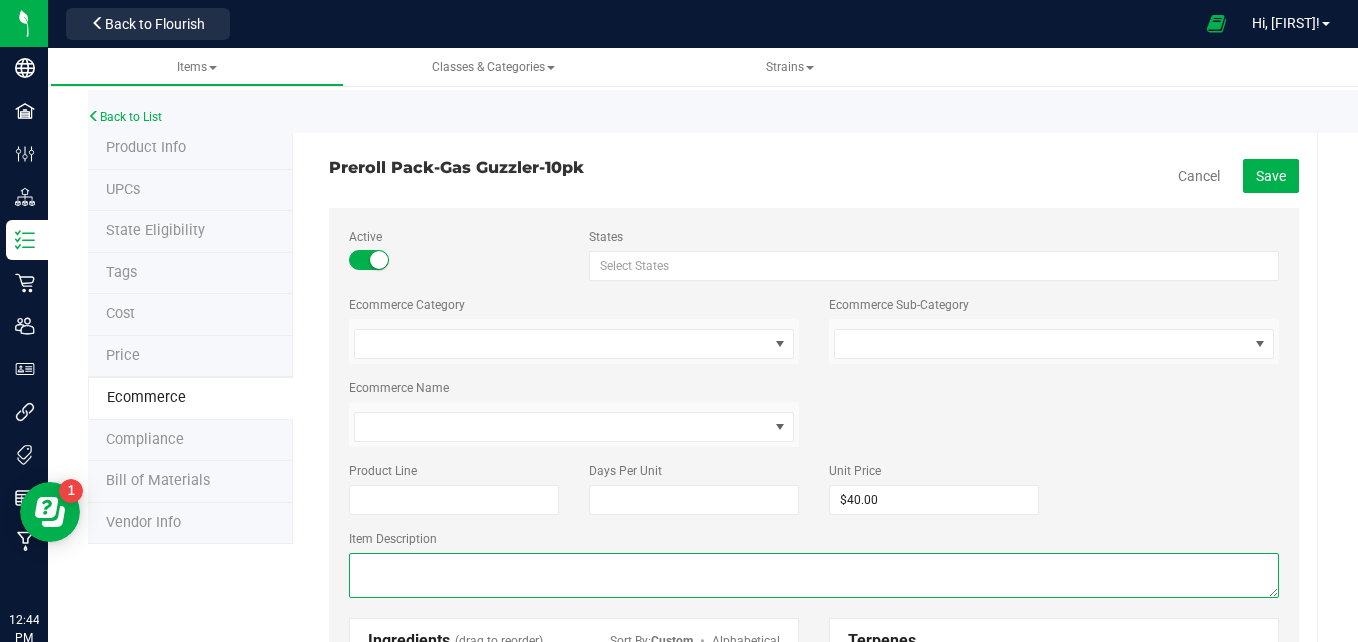 click at bounding box center [814, 575] 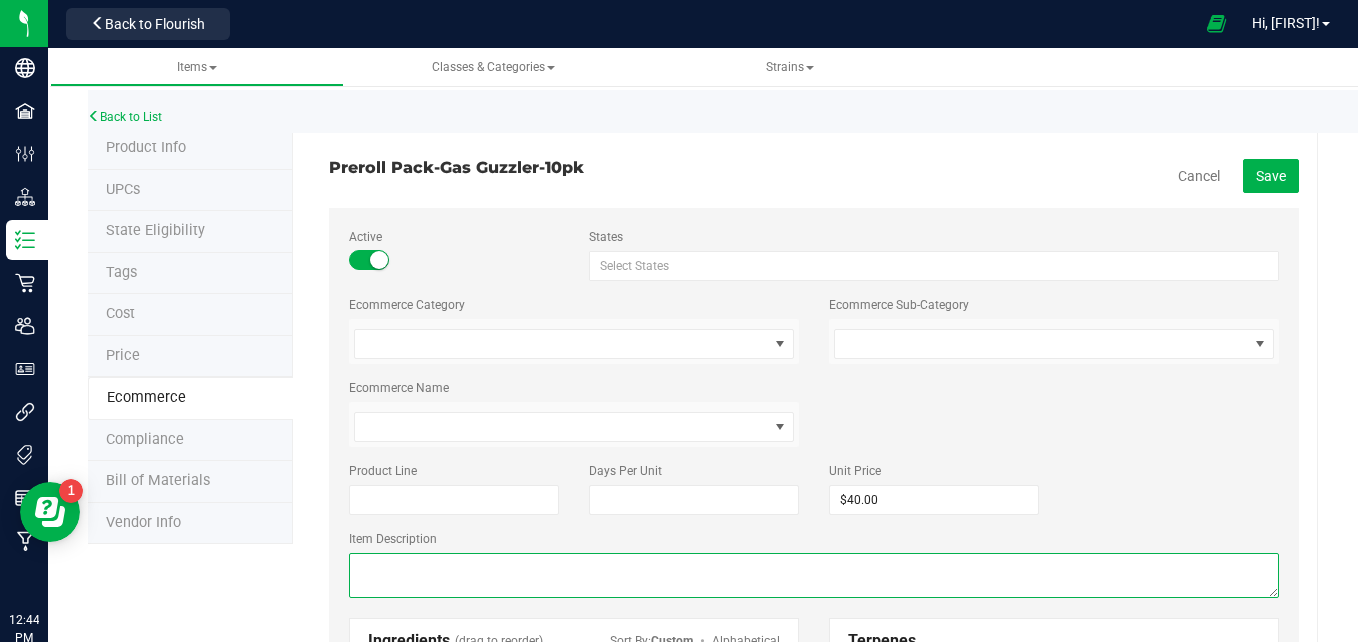 paste on "Enjoy a seamless cannabis experience with our pre-roll packs. Our single-serving, perfectly portioned pre-rolls are ready for immediate use, delivering consistent dosing and a smooth burn. Find your perfect pre-roll pack at Native Nations Cannabis." 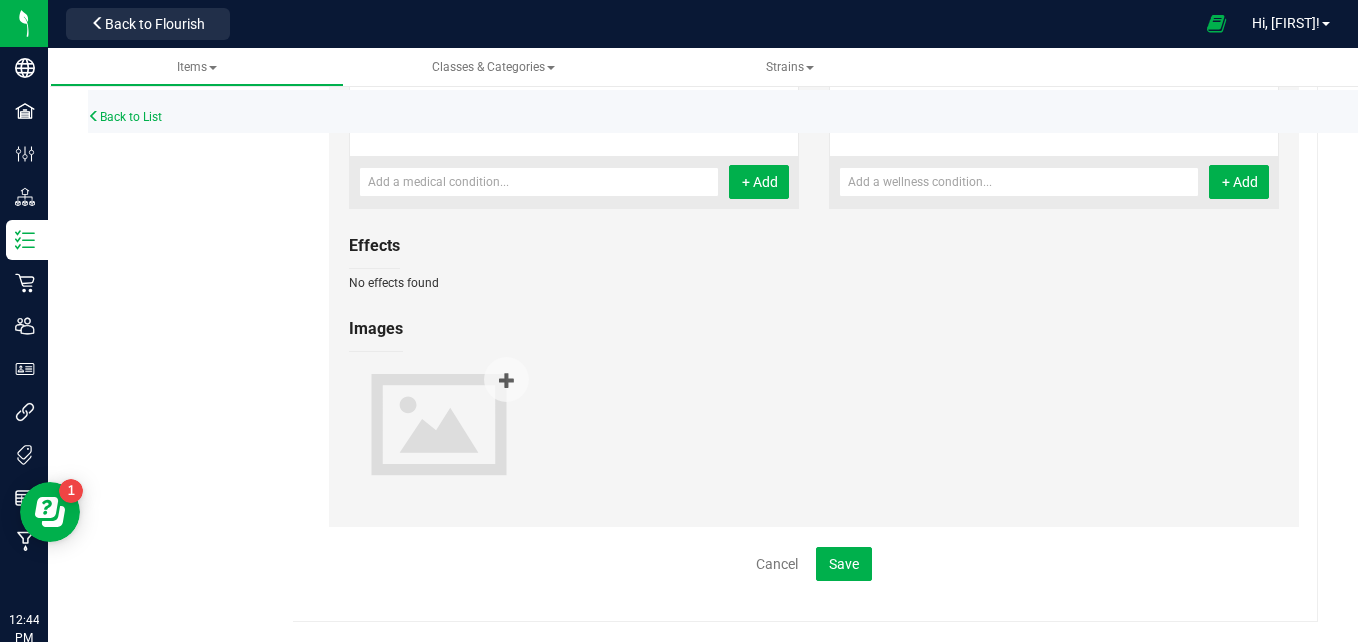 scroll, scrollTop: 1023, scrollLeft: 0, axis: vertical 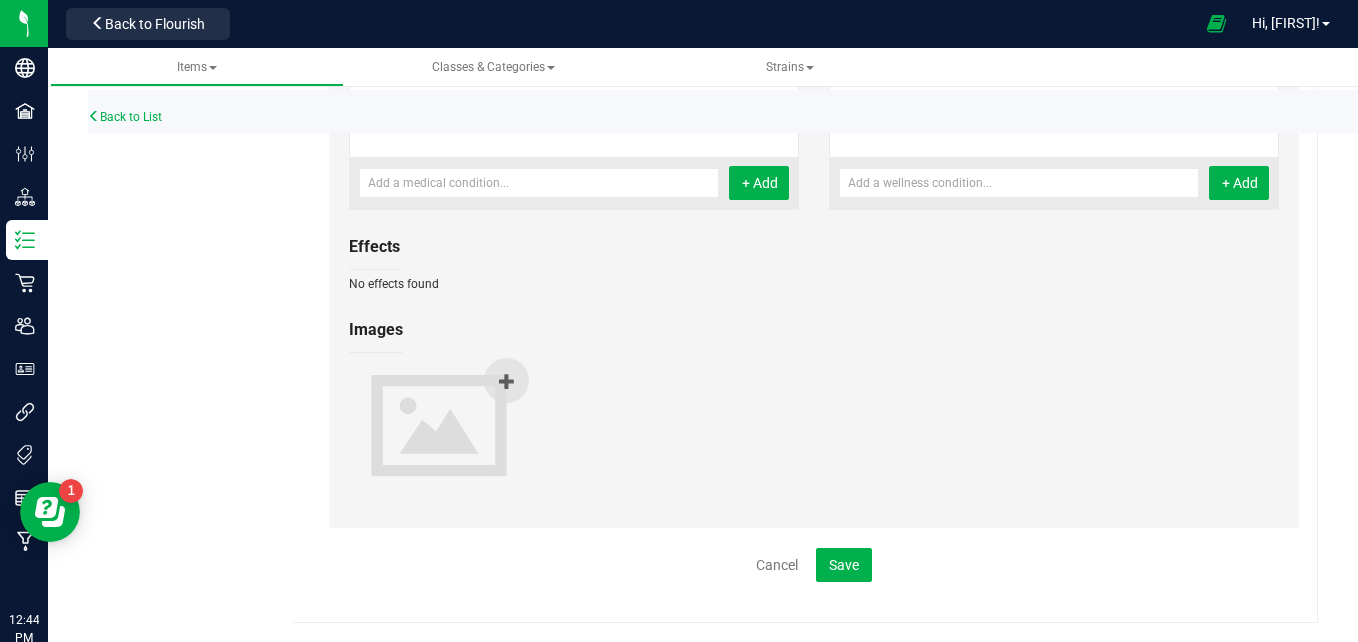 type on "Enjoy a seamless cannabis experience with our pre-roll packs. Our single-serving, perfectly portioned pre-rolls are ready for immediate use, delivering consistent dosing and a smooth burn. Find your perfect pre-roll pack at Native Nations Cannabis." 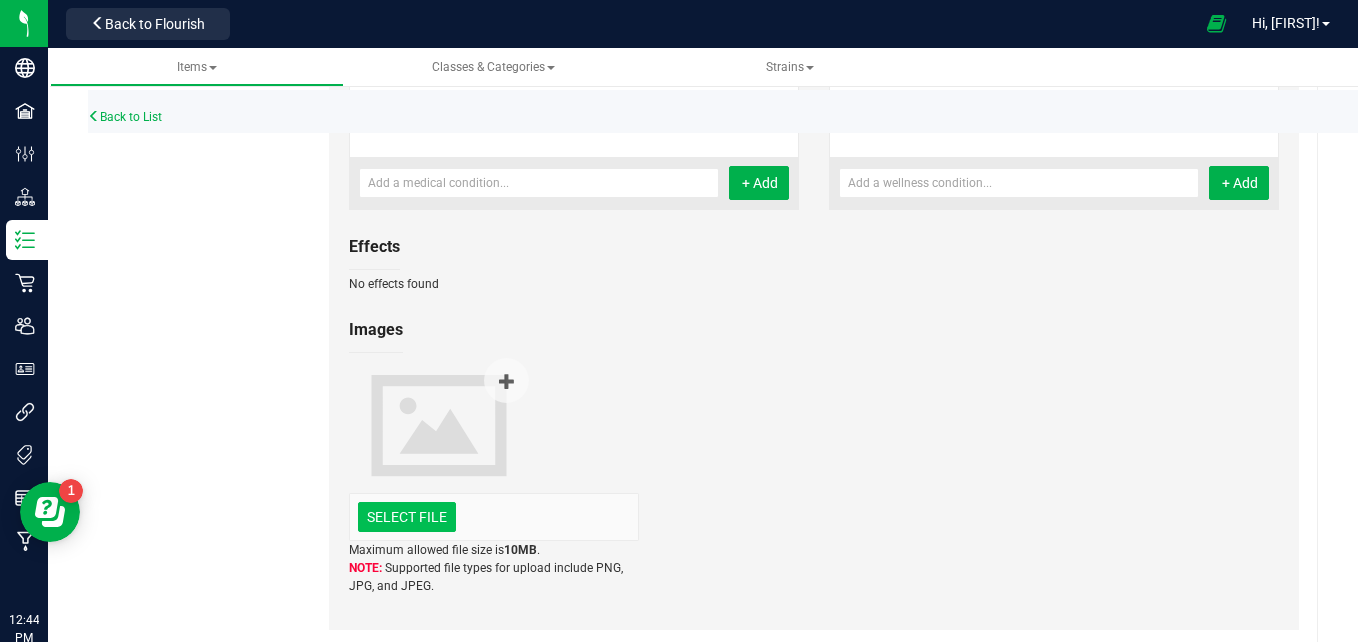 click at bounding box center [-990, 413] 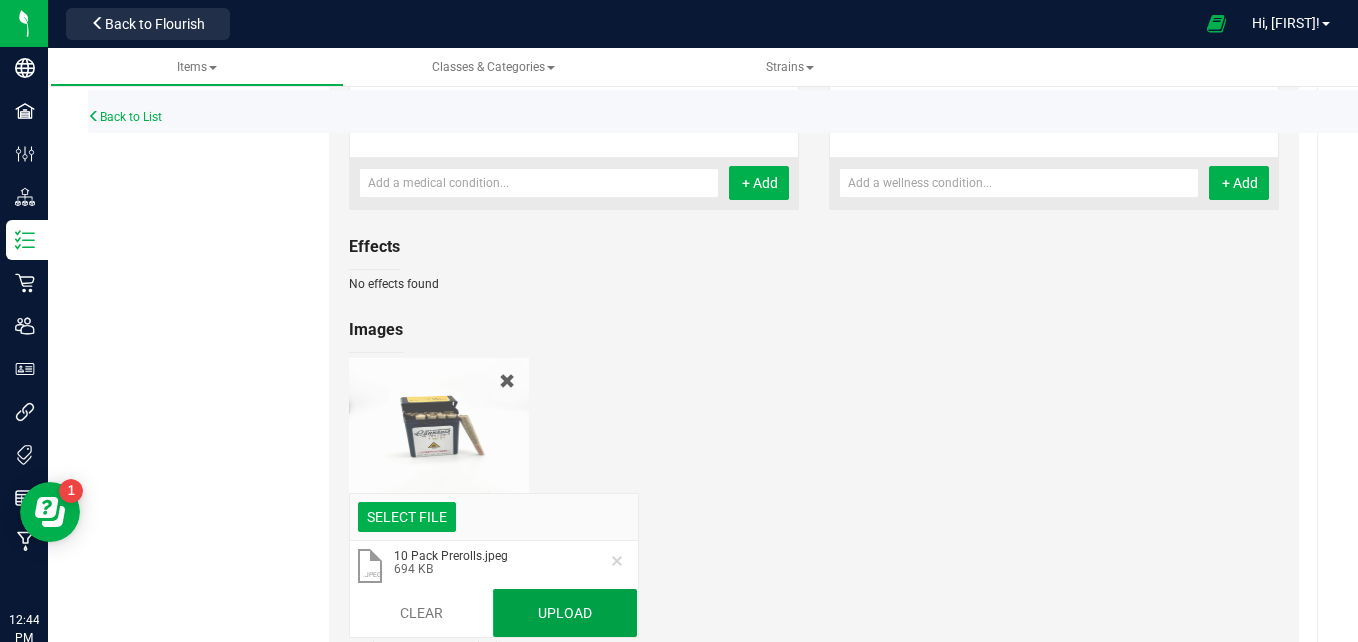 click on "Upload" at bounding box center [565, 613] 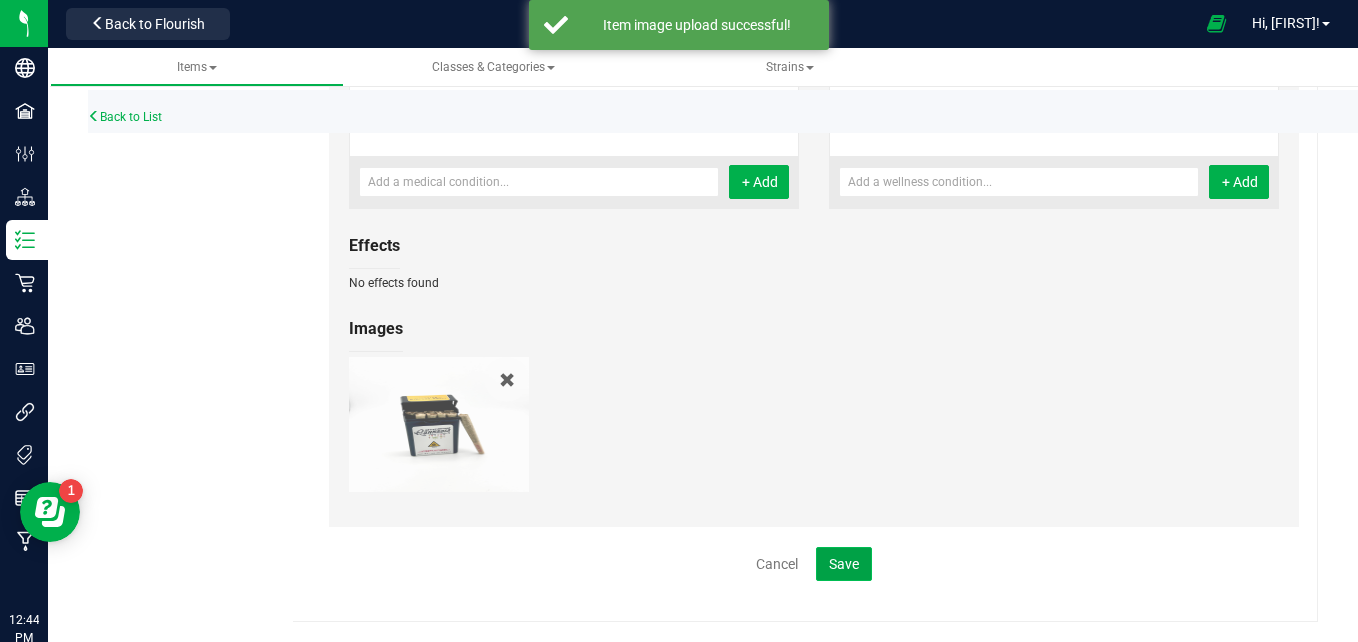 click on "Save" 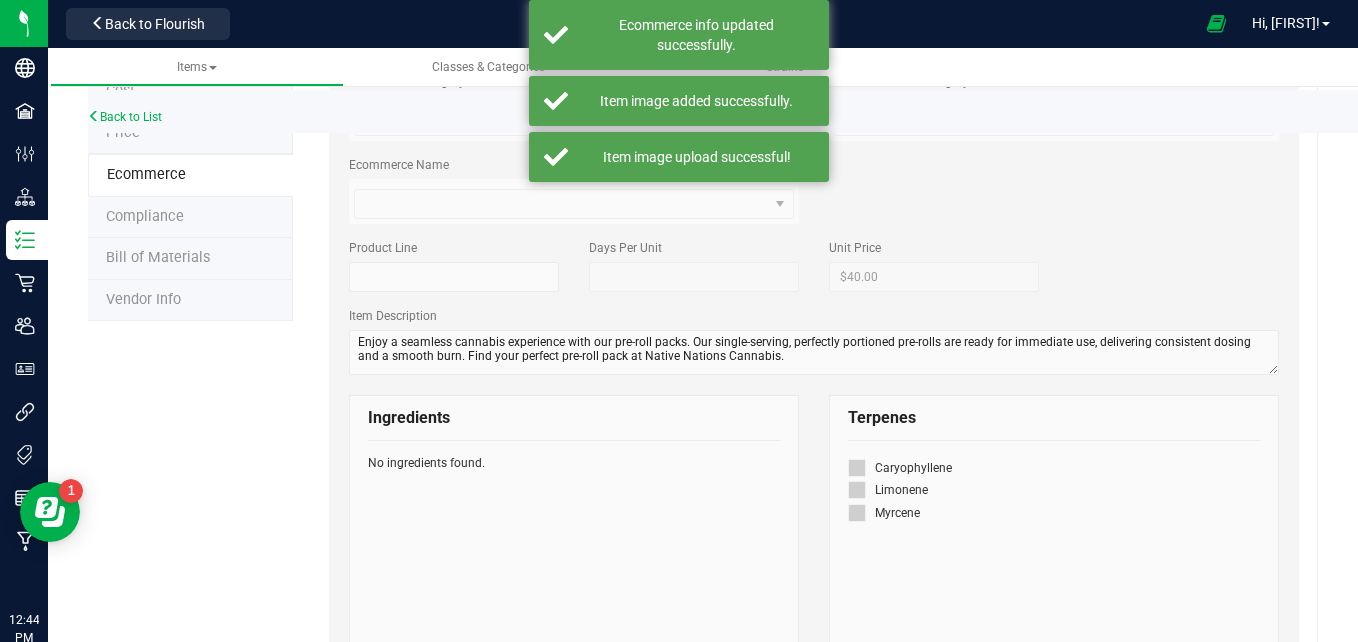scroll, scrollTop: 0, scrollLeft: 0, axis: both 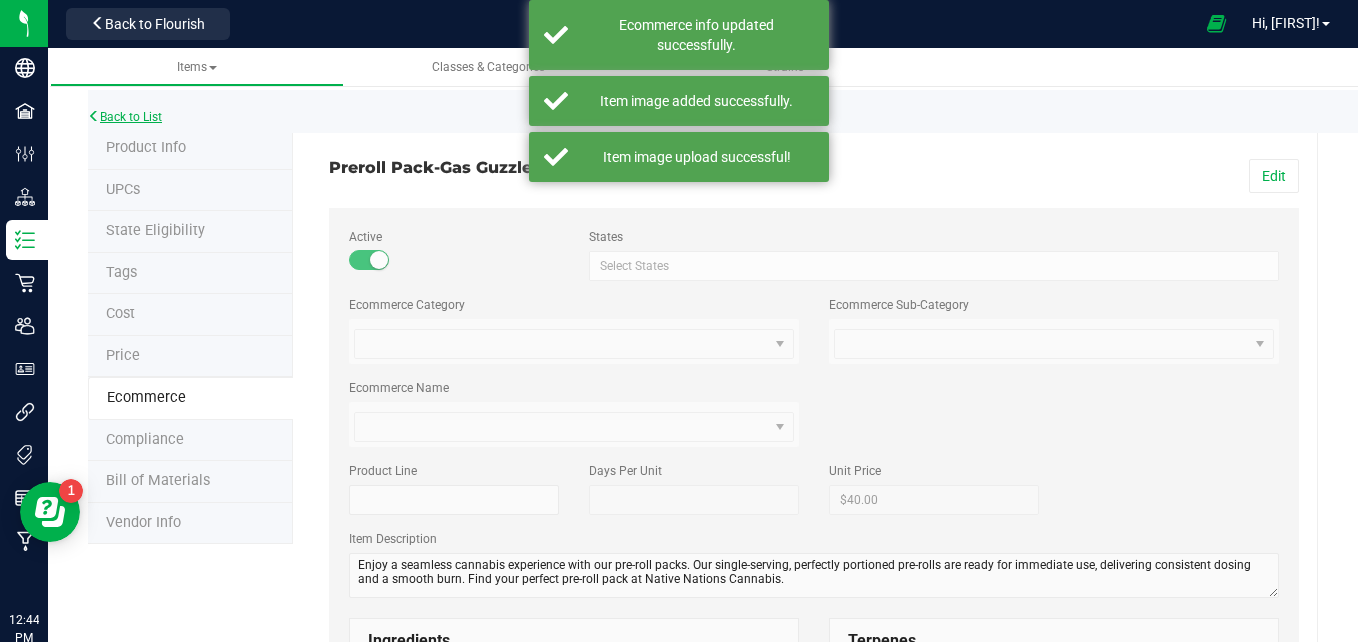 click on "Back to List" at bounding box center (125, 117) 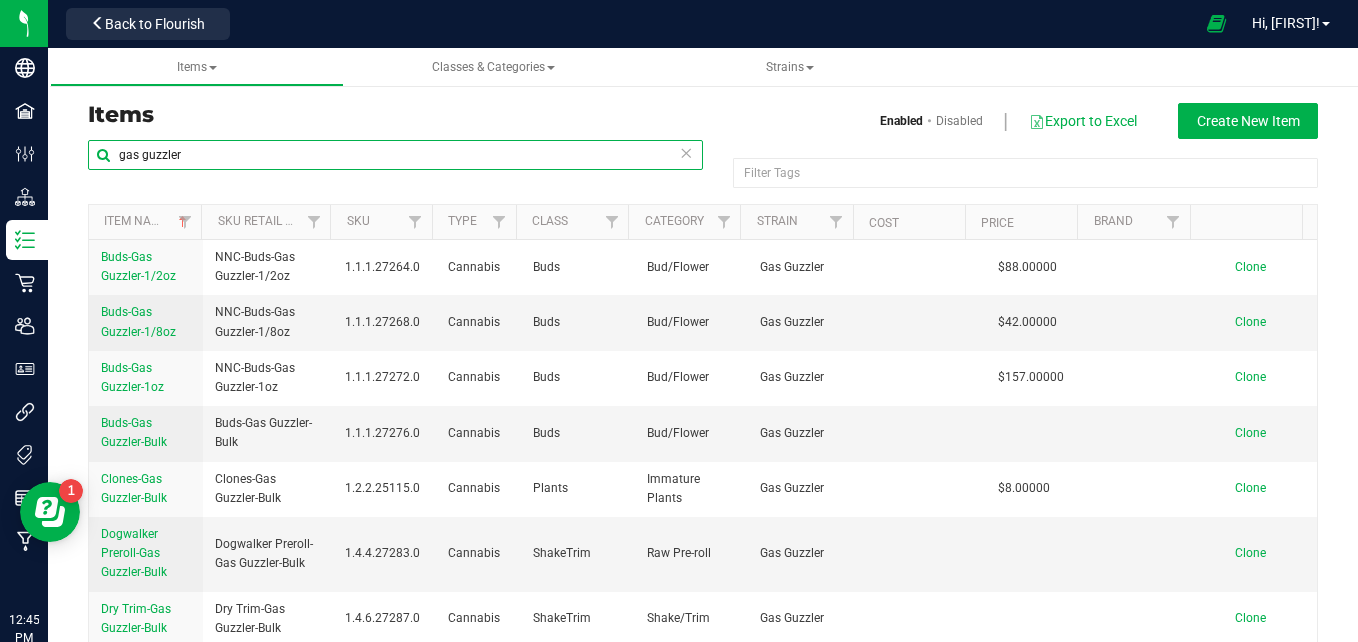 drag, startPoint x: 188, startPoint y: 155, endPoint x: 98, endPoint y: 156, distance: 90.005554 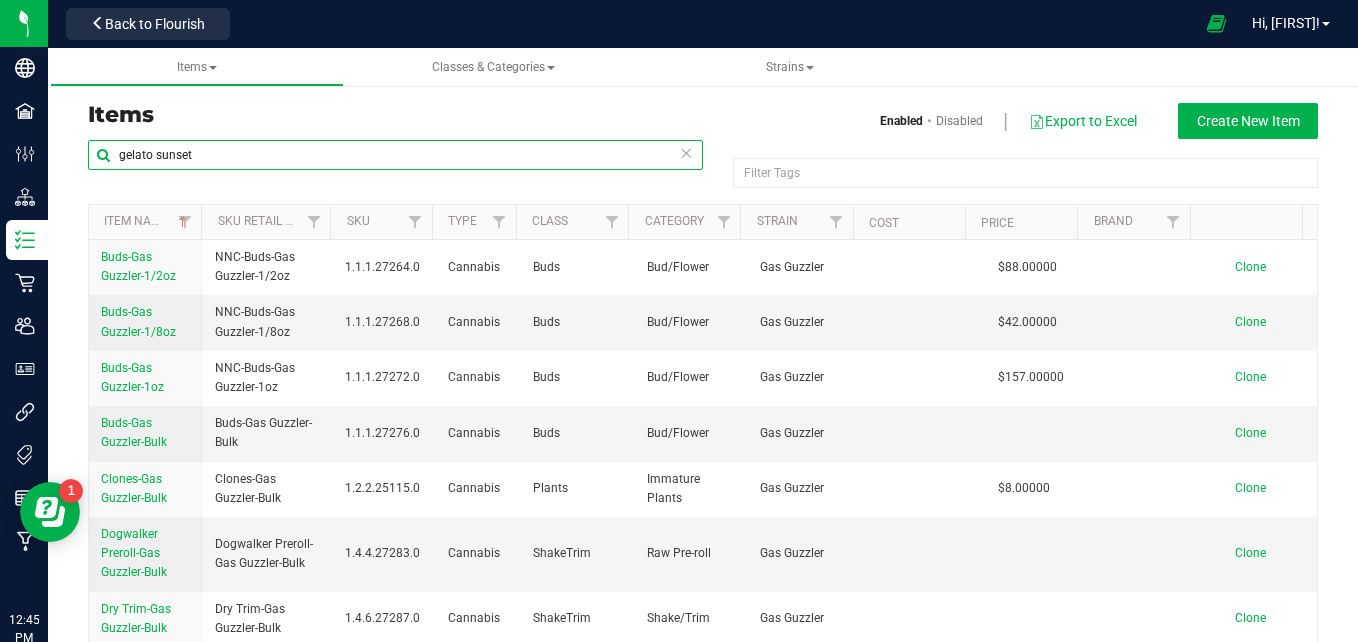 type on "gelato sunset" 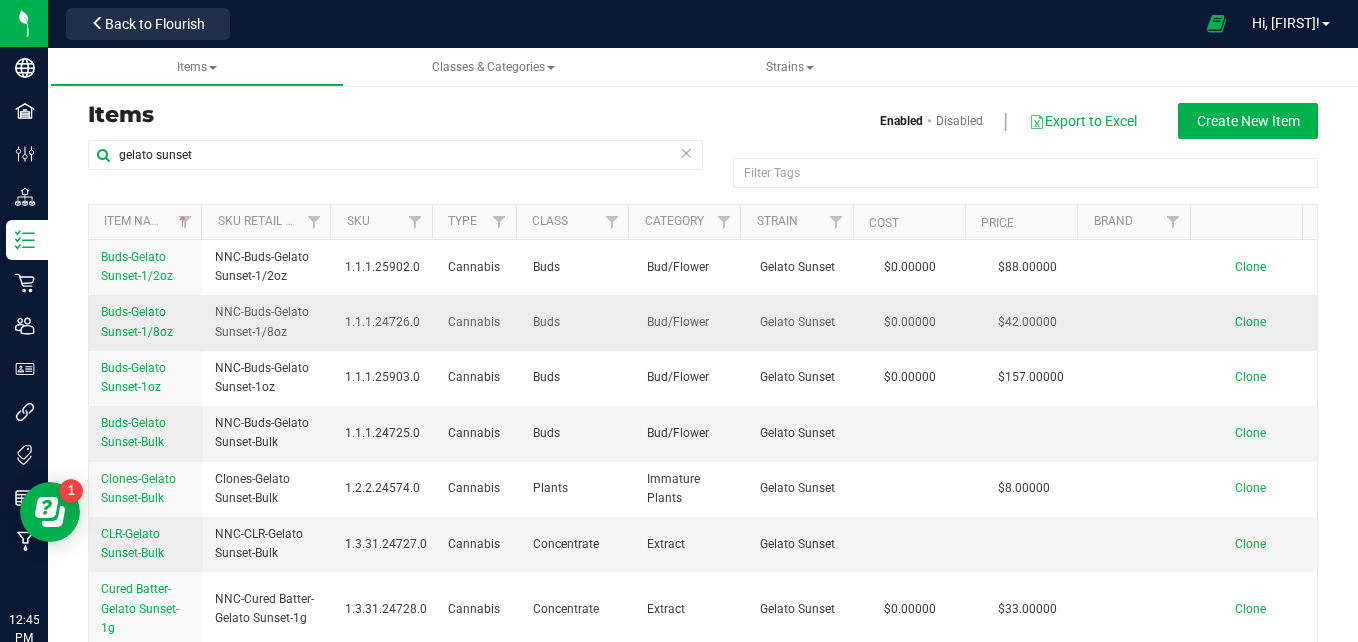 click on "Buds-Gelato Sunset-1/8oz" at bounding box center (146, 322) 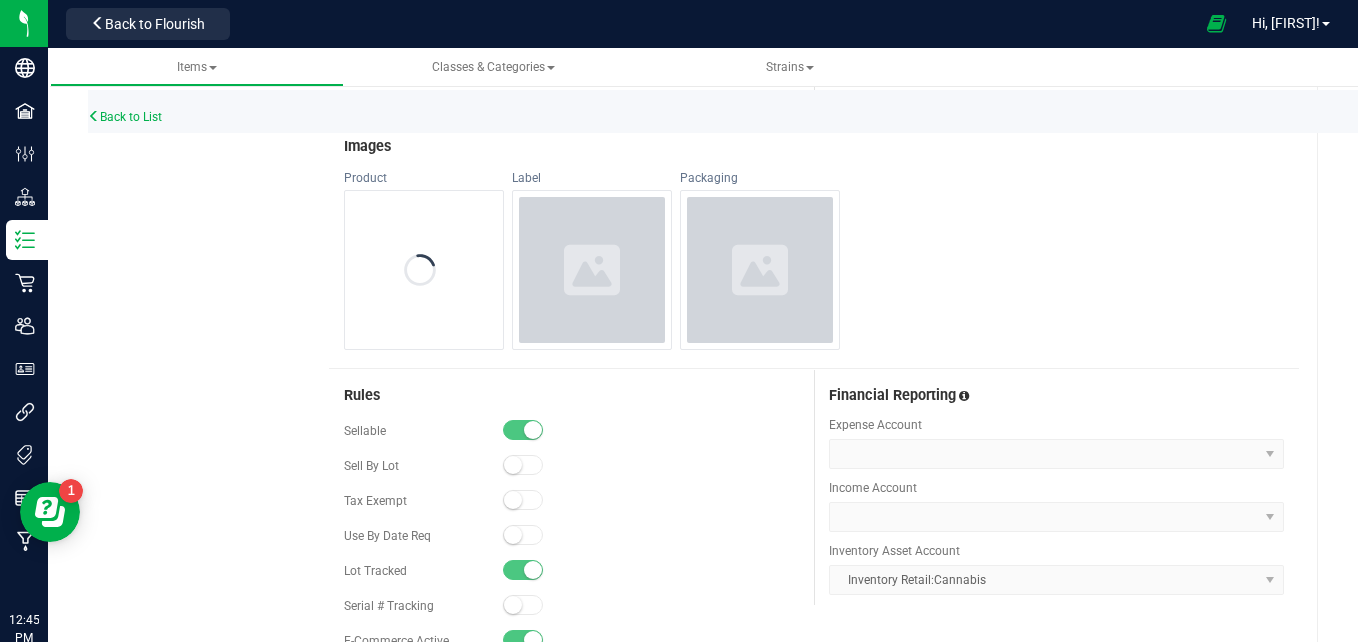 scroll, scrollTop: 0, scrollLeft: 0, axis: both 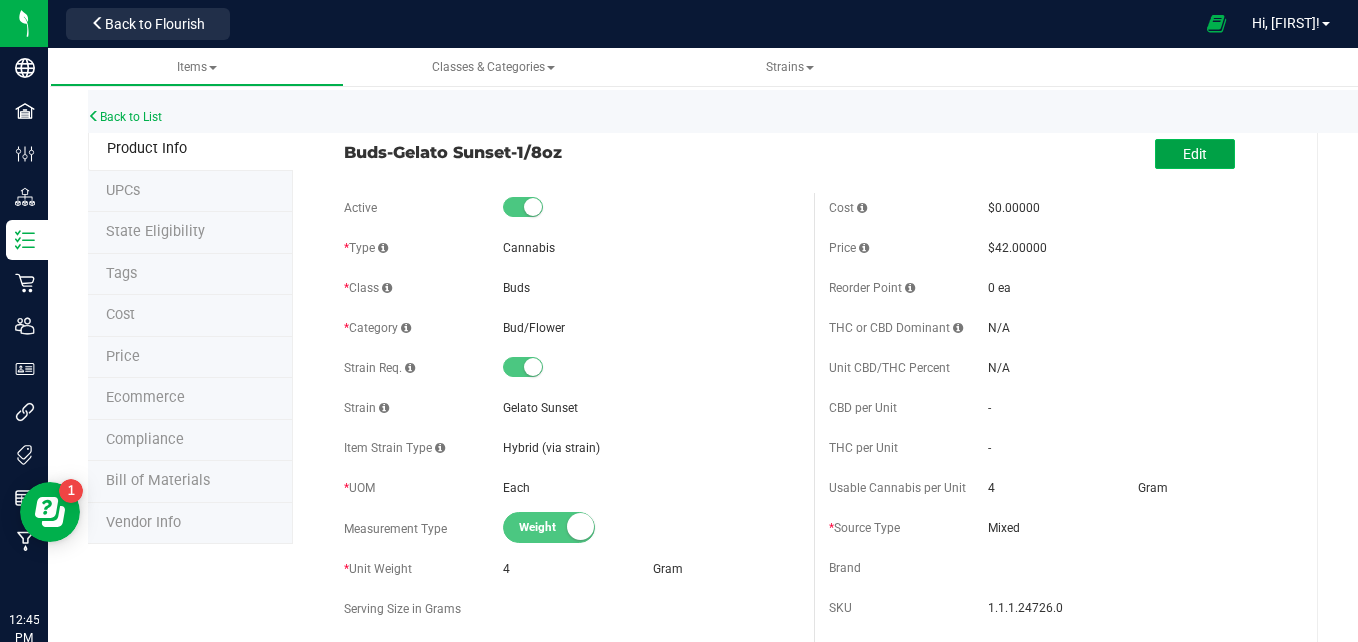 click on "Edit" at bounding box center (1195, 154) 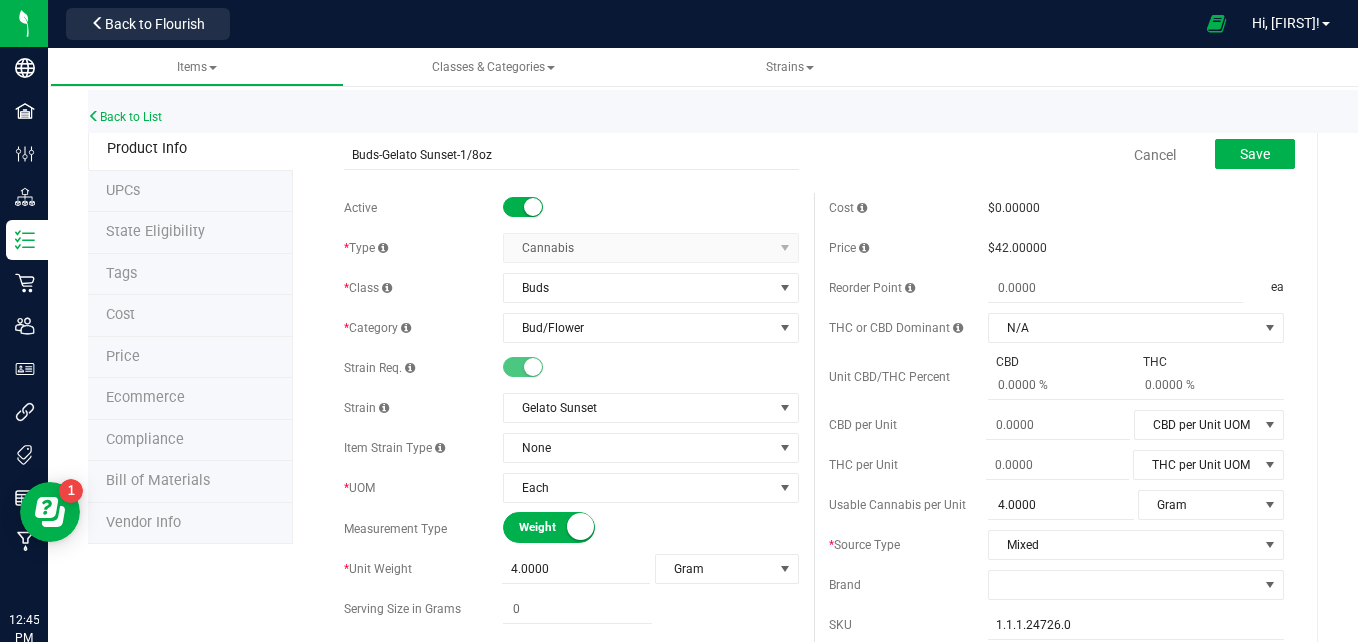 scroll, scrollTop: 628, scrollLeft: 0, axis: vertical 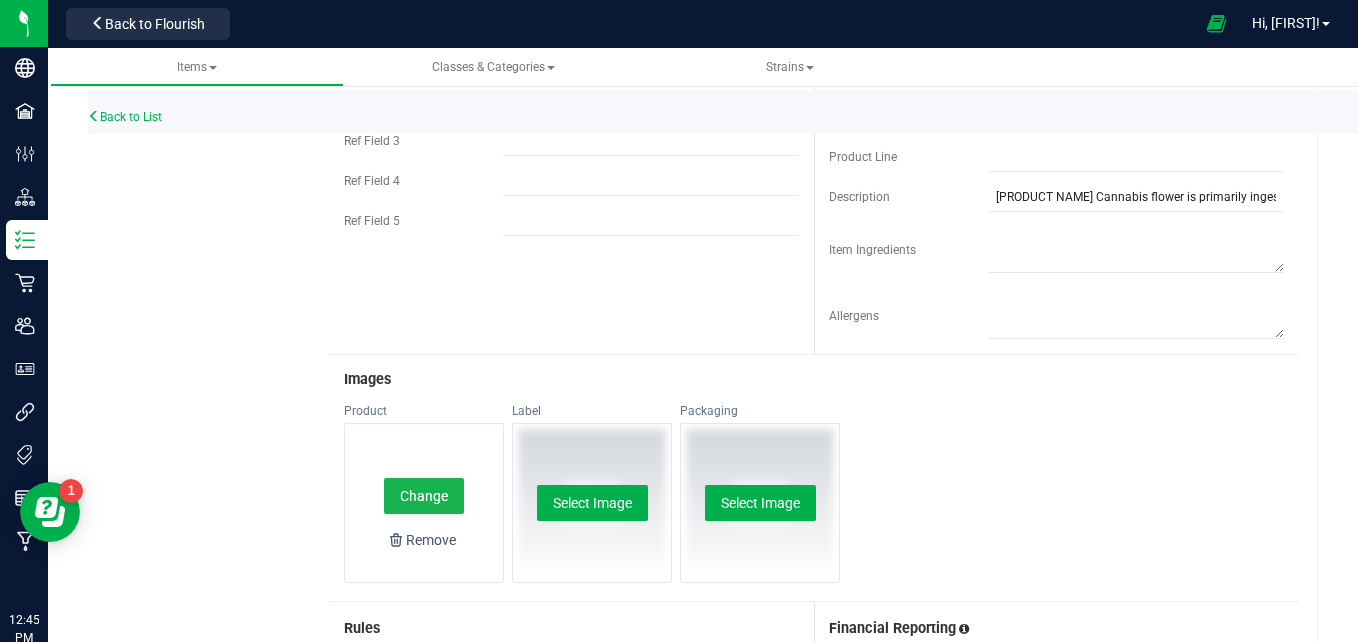 click on "Change" at bounding box center (424, 496) 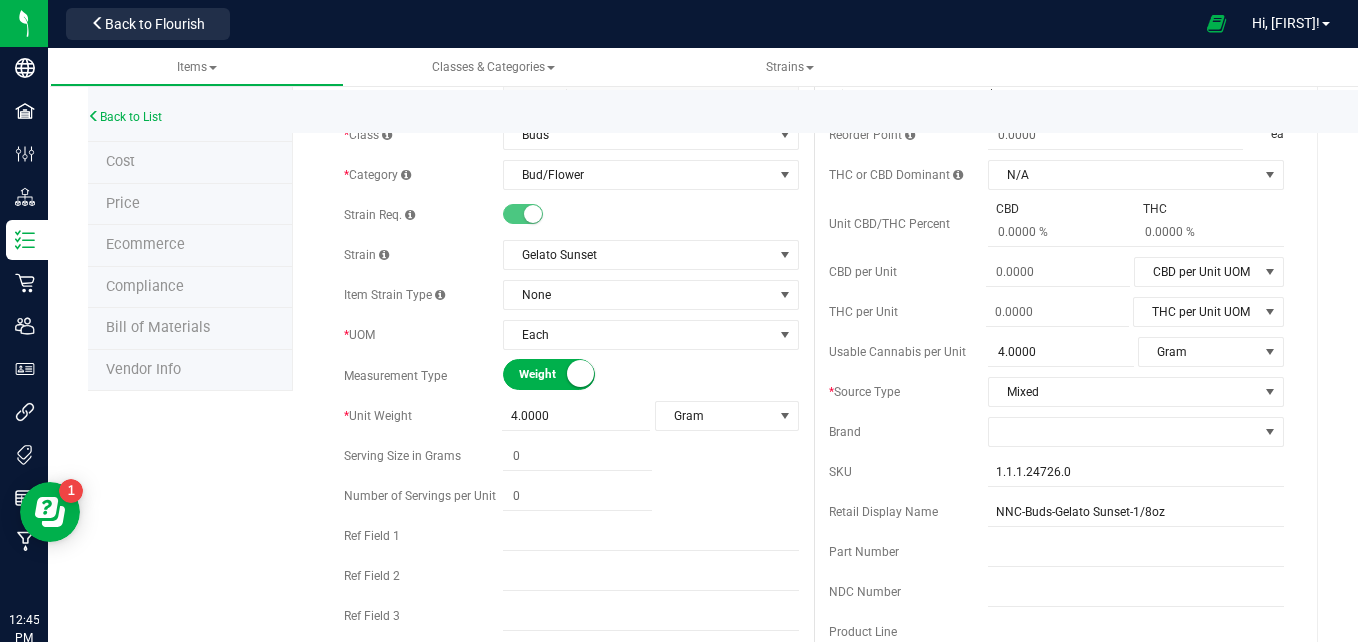scroll, scrollTop: 0, scrollLeft: 0, axis: both 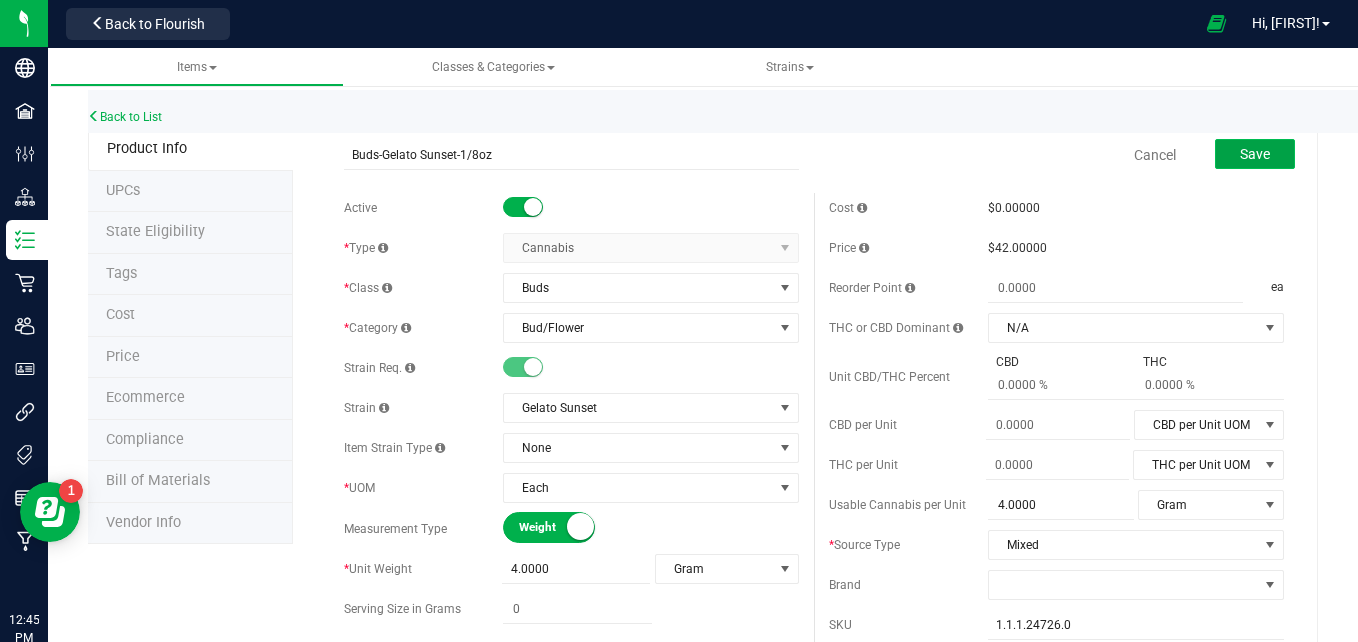click on "Save" at bounding box center [1255, 154] 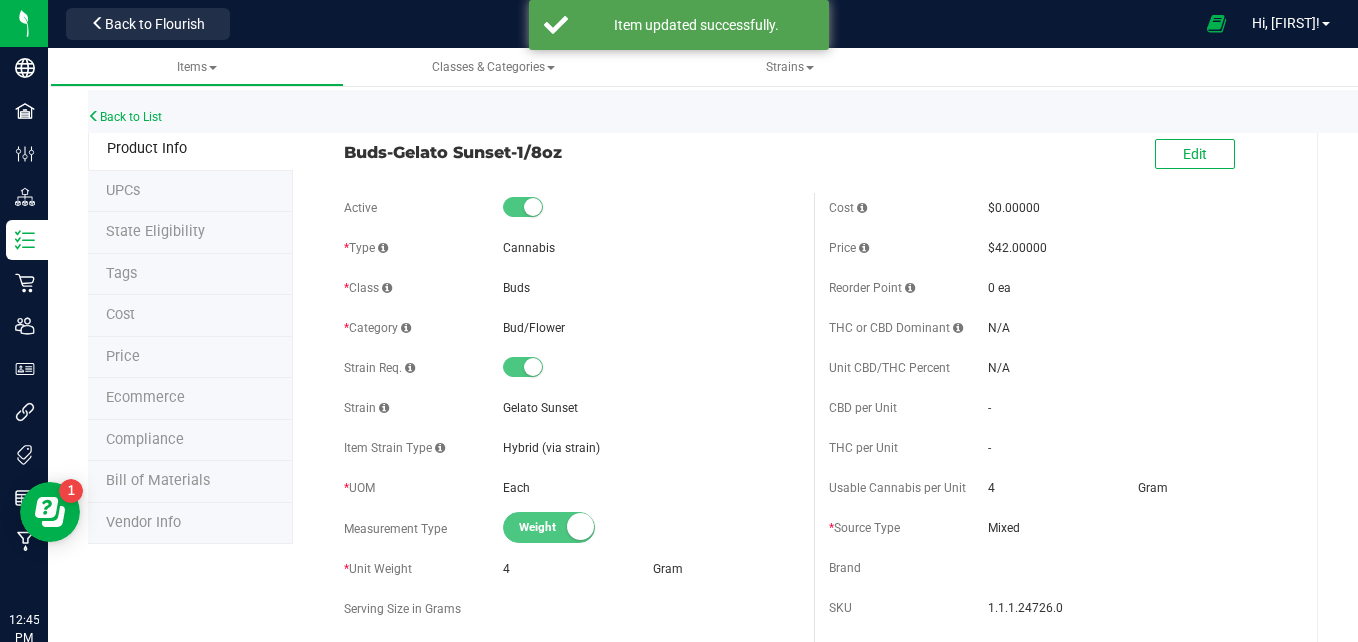 click on "Ecommerce" at bounding box center [145, 397] 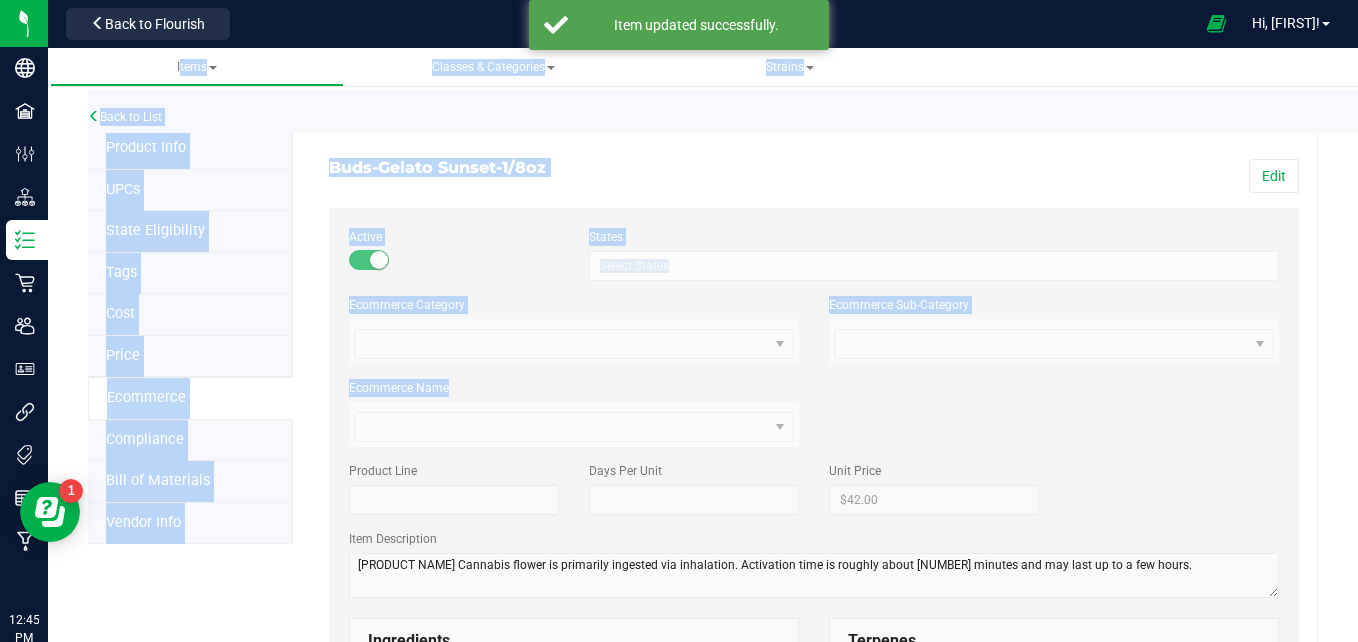 drag, startPoint x: 156, startPoint y: 394, endPoint x: 401, endPoint y: 429, distance: 247.48738 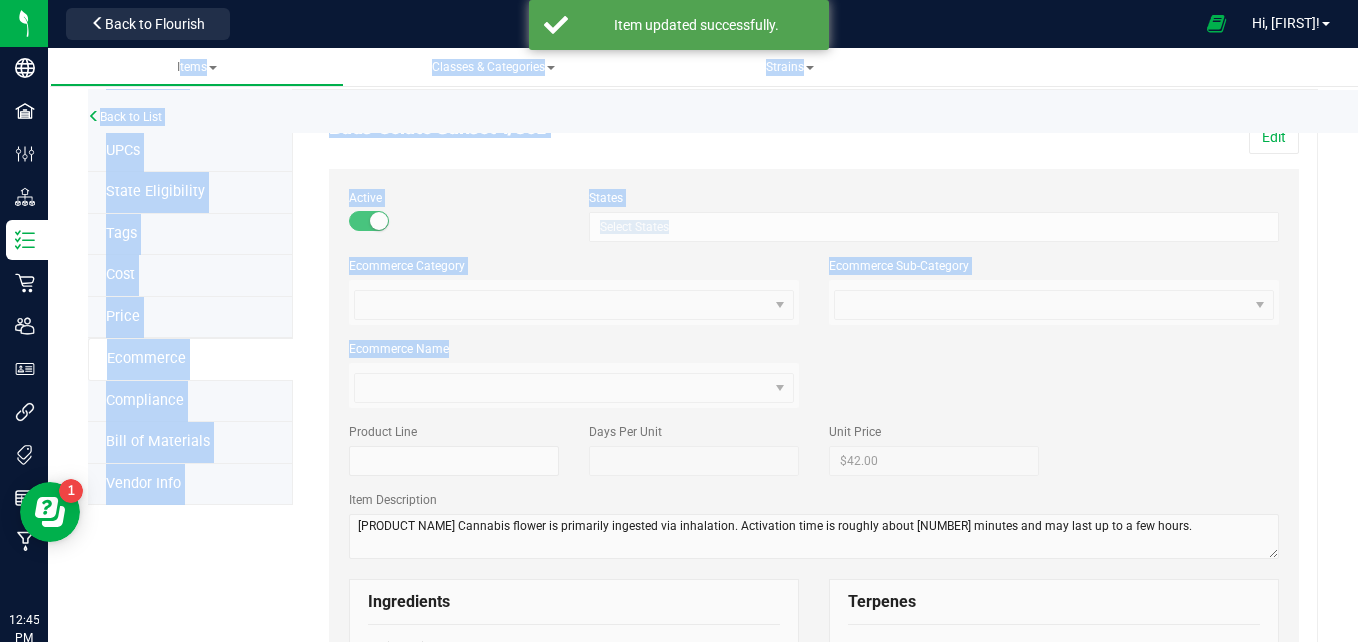 scroll, scrollTop: 71, scrollLeft: 0, axis: vertical 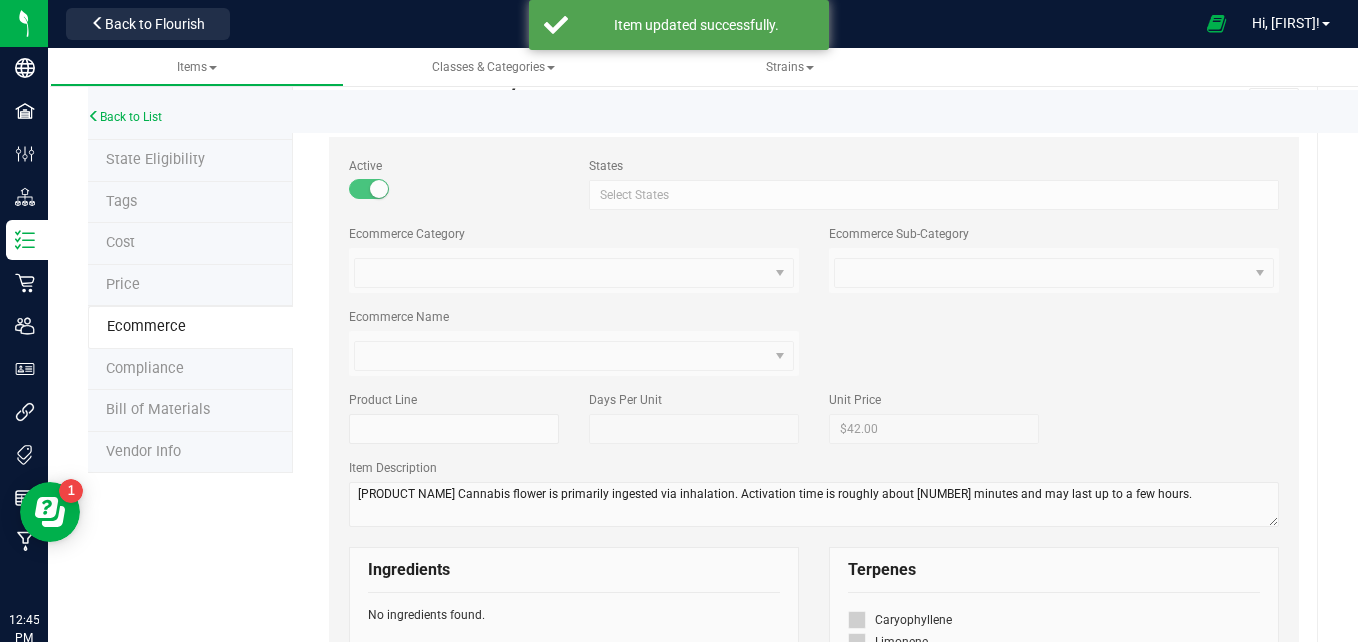 click on "Buds-Gelato Sunset-1/8oz
Edit
States
States
Select States AK AL AR AZ CA CO CT DC DE FL GA HI IA ID IL IN KS KY LA MA MD ME MI MN MO MS MT NC ND NE NH NJ NM NV NY OH OK OR PA PR RI SC SD TN TX UT VA VT WA WI WV WY Select States
Ecommerce Category
Ecommerce Sub-Category
Ecommerce Name
Product Line
42" at bounding box center [805, 789] 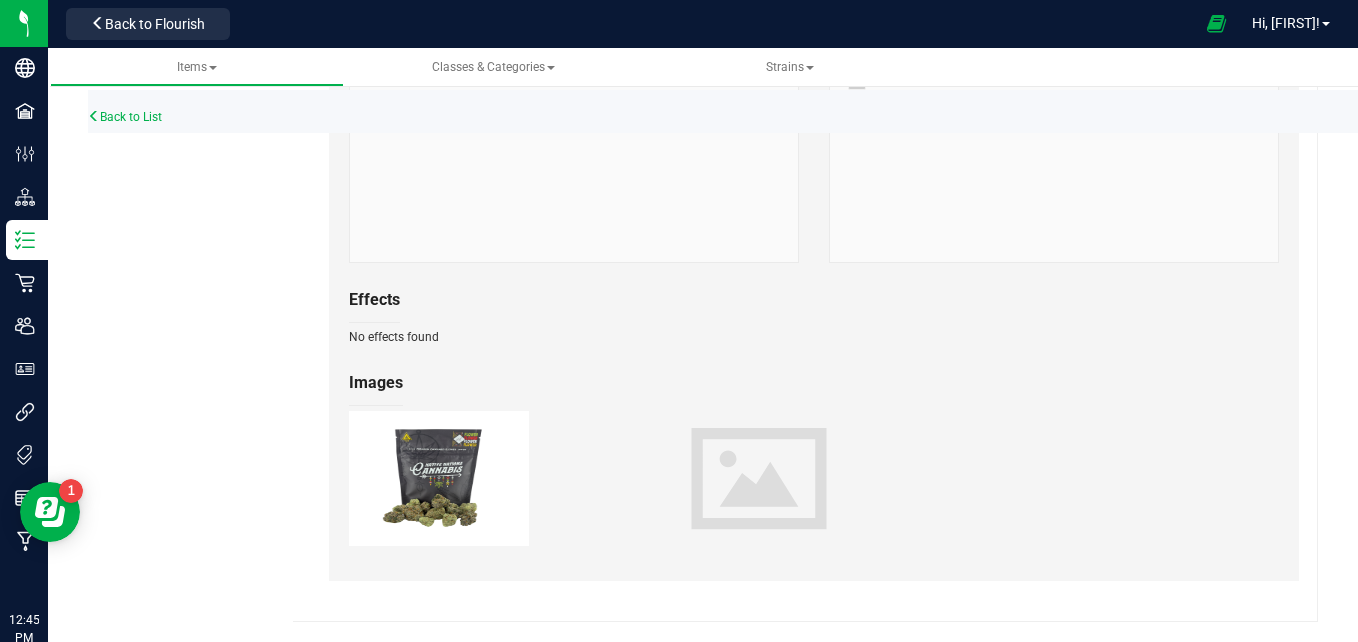 scroll, scrollTop: 0, scrollLeft: 0, axis: both 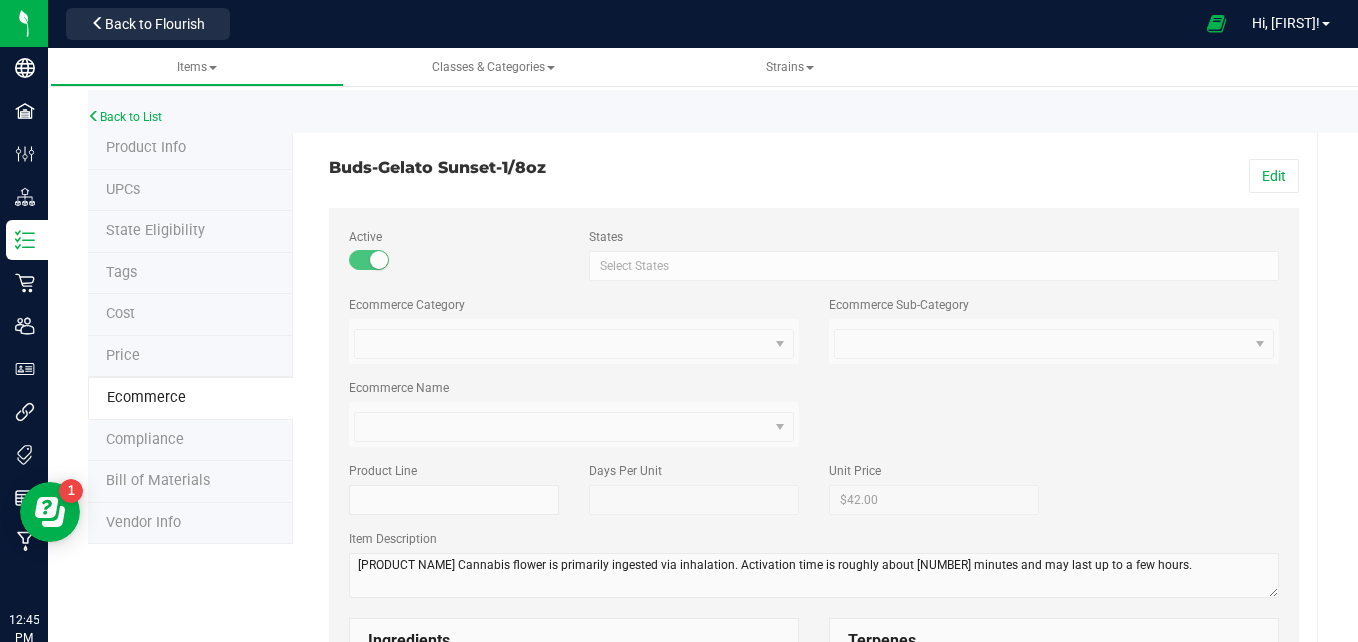 click on "Edit" at bounding box center [1064, 176] 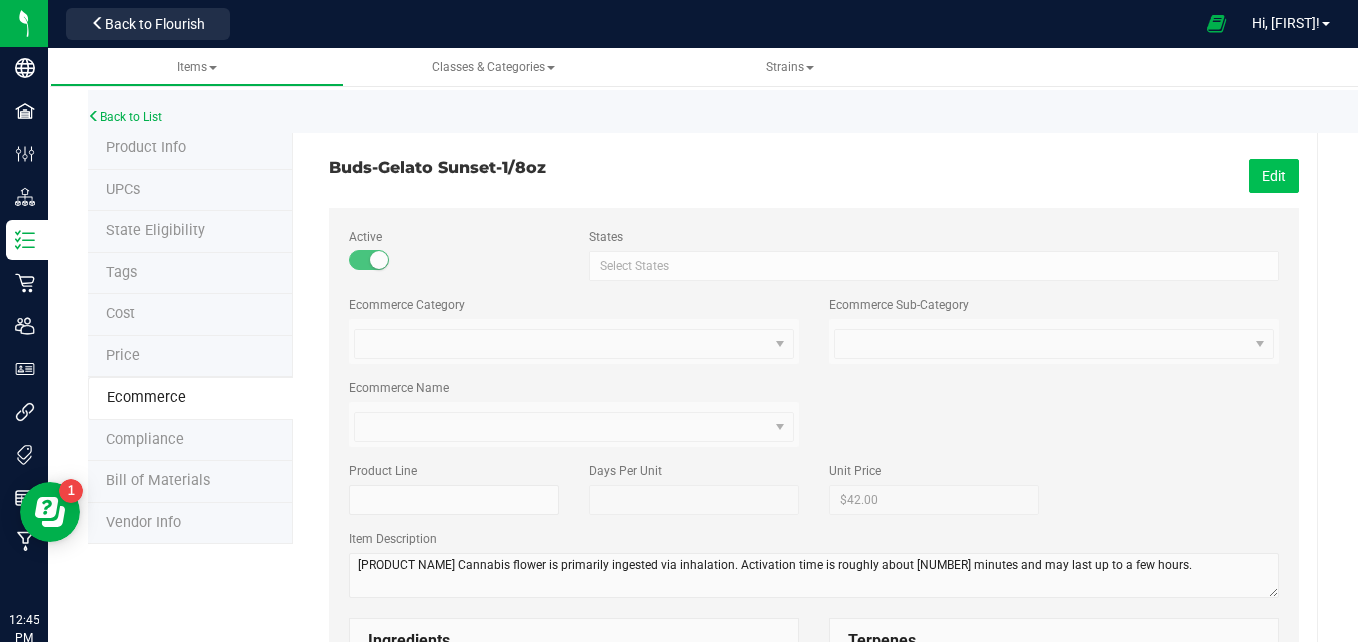 click on "Edit" at bounding box center [1274, 176] 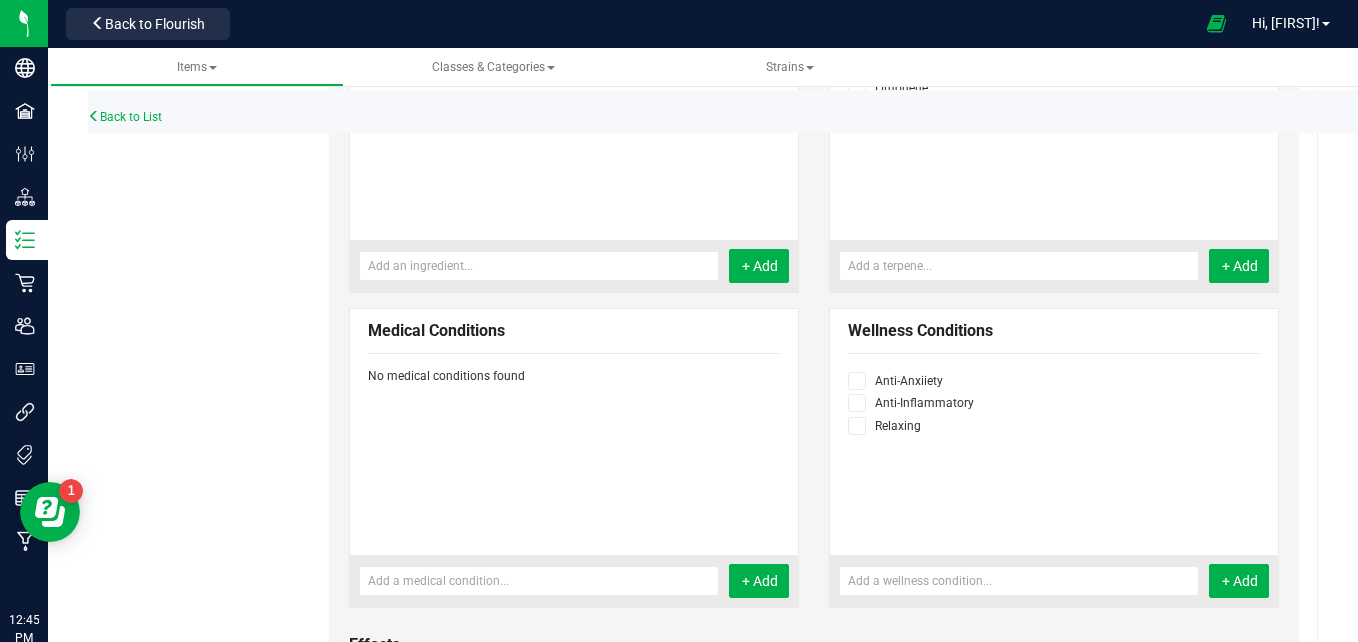 scroll, scrollTop: 1024, scrollLeft: 0, axis: vertical 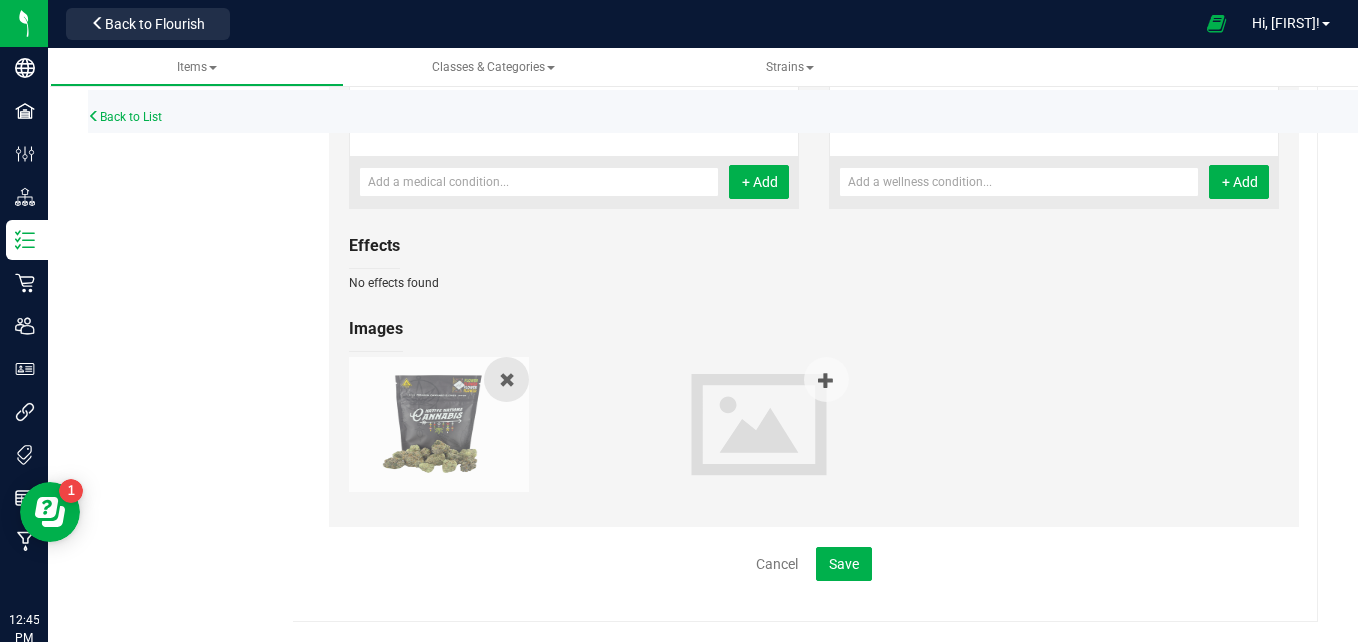 click at bounding box center [506, 379] 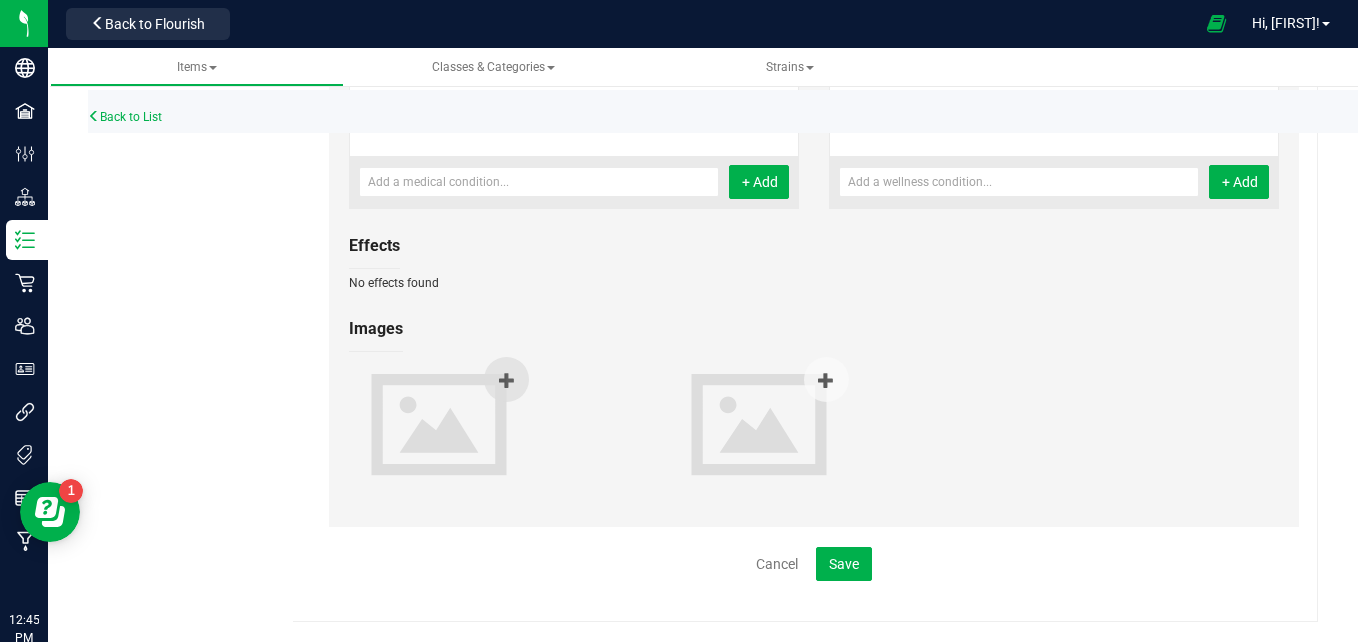 click at bounding box center [506, 379] 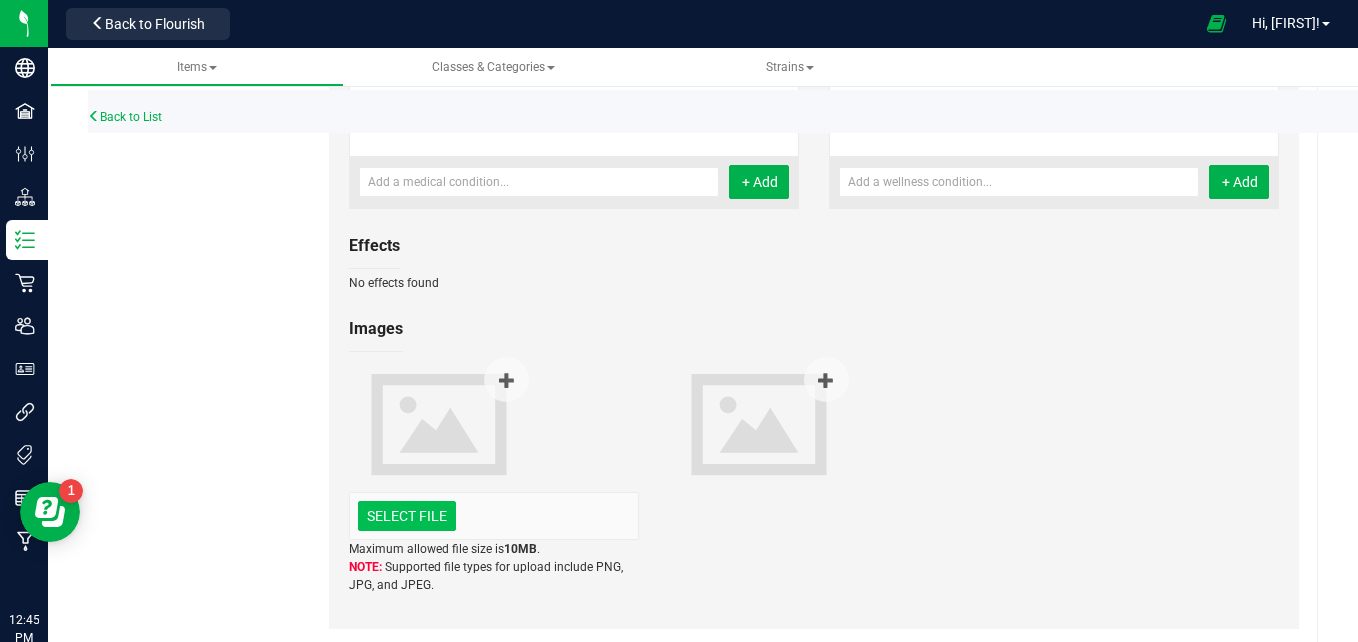 click at bounding box center (-990, 412) 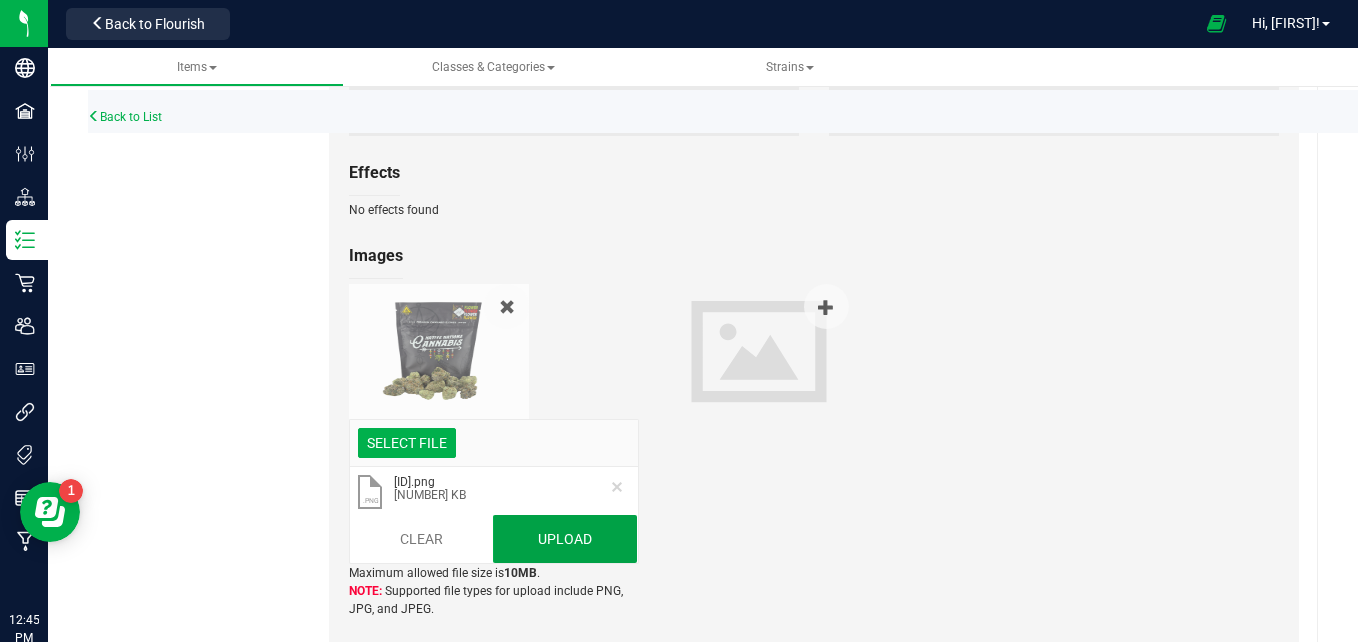click on "Upload" at bounding box center (565, 539) 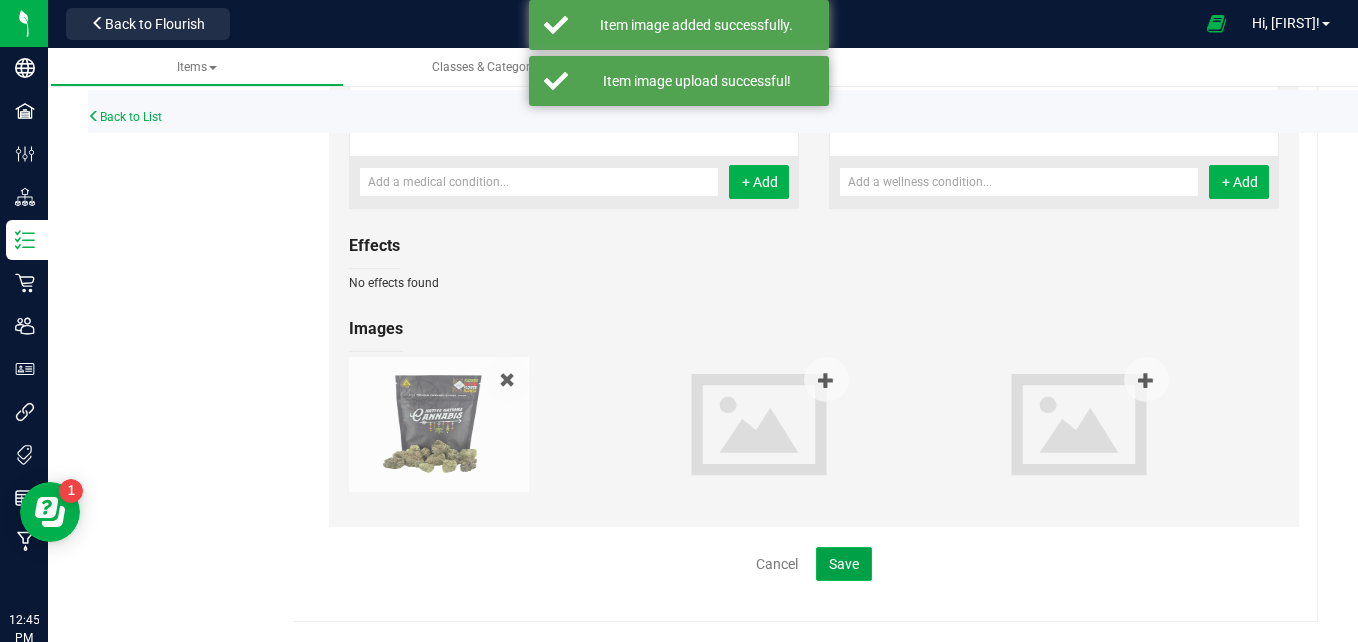 click on "Save" 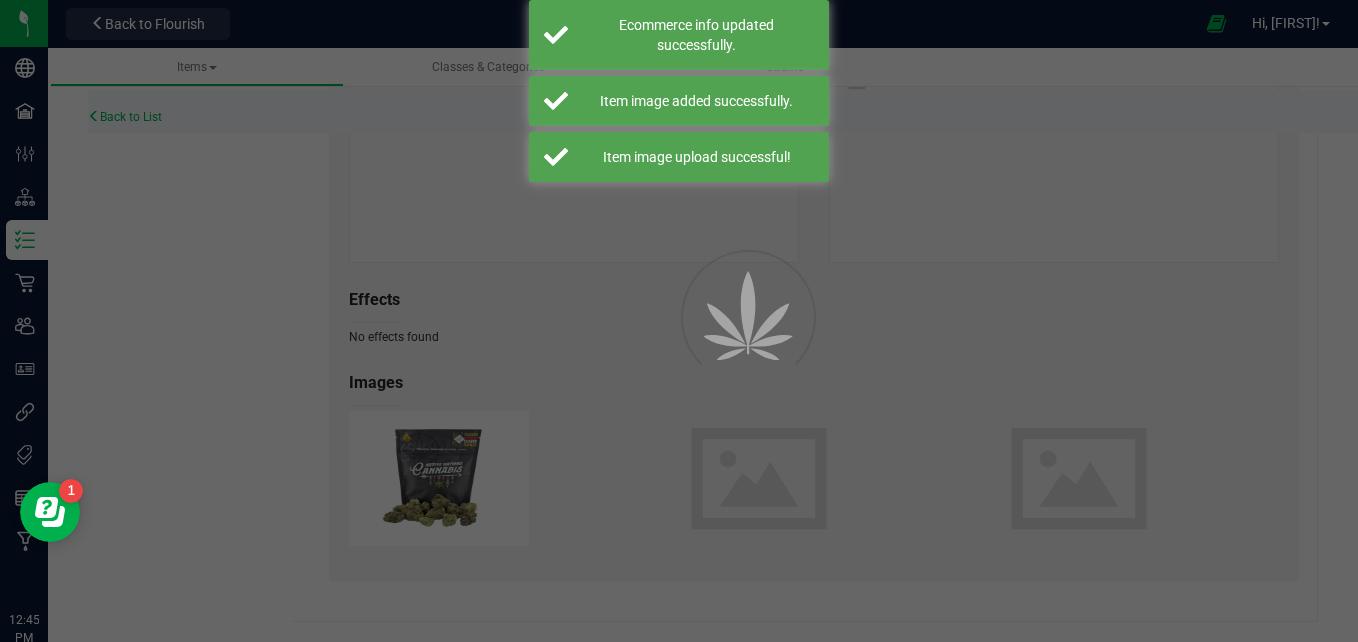 scroll, scrollTop: 970, scrollLeft: 0, axis: vertical 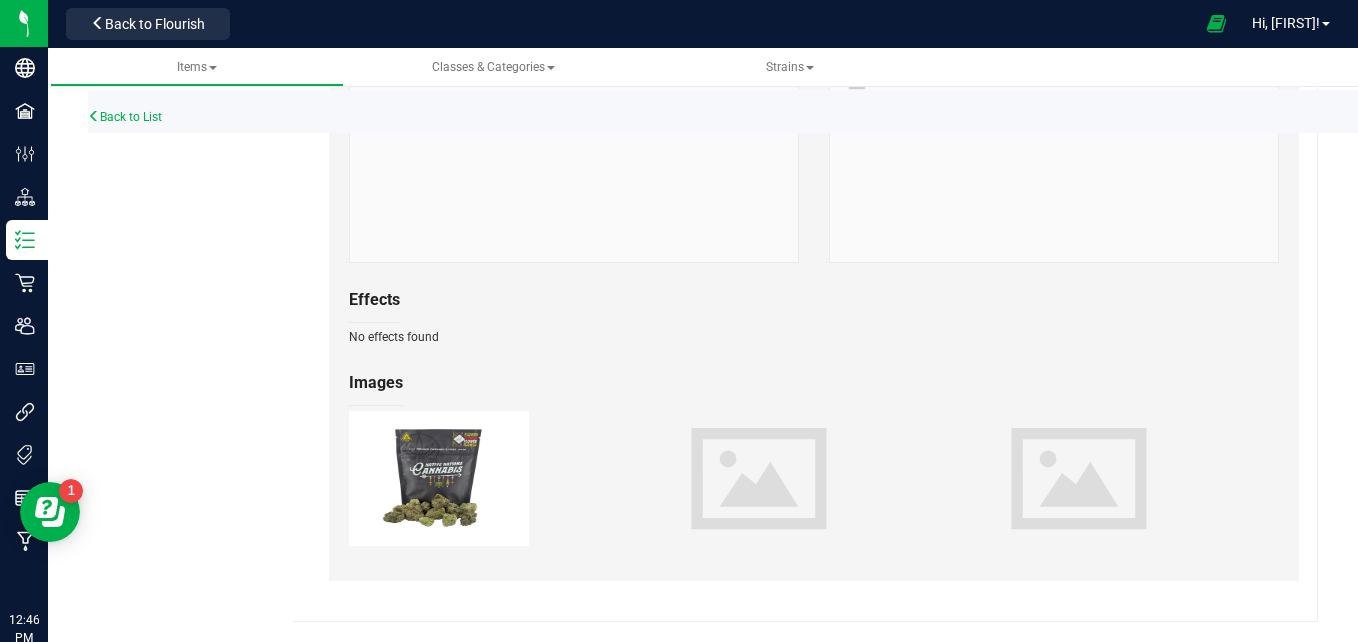 click on "Effects
No effects found" at bounding box center (814, 312) 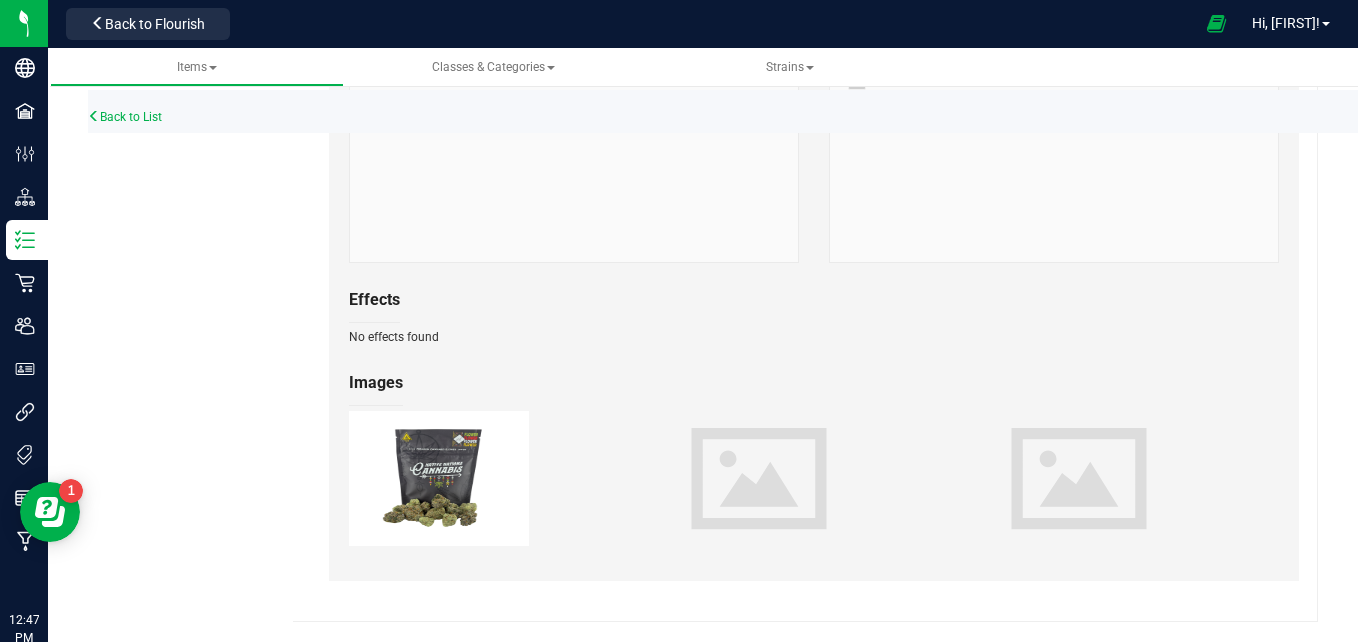 click on "Effects
No effects found" at bounding box center (814, 312) 